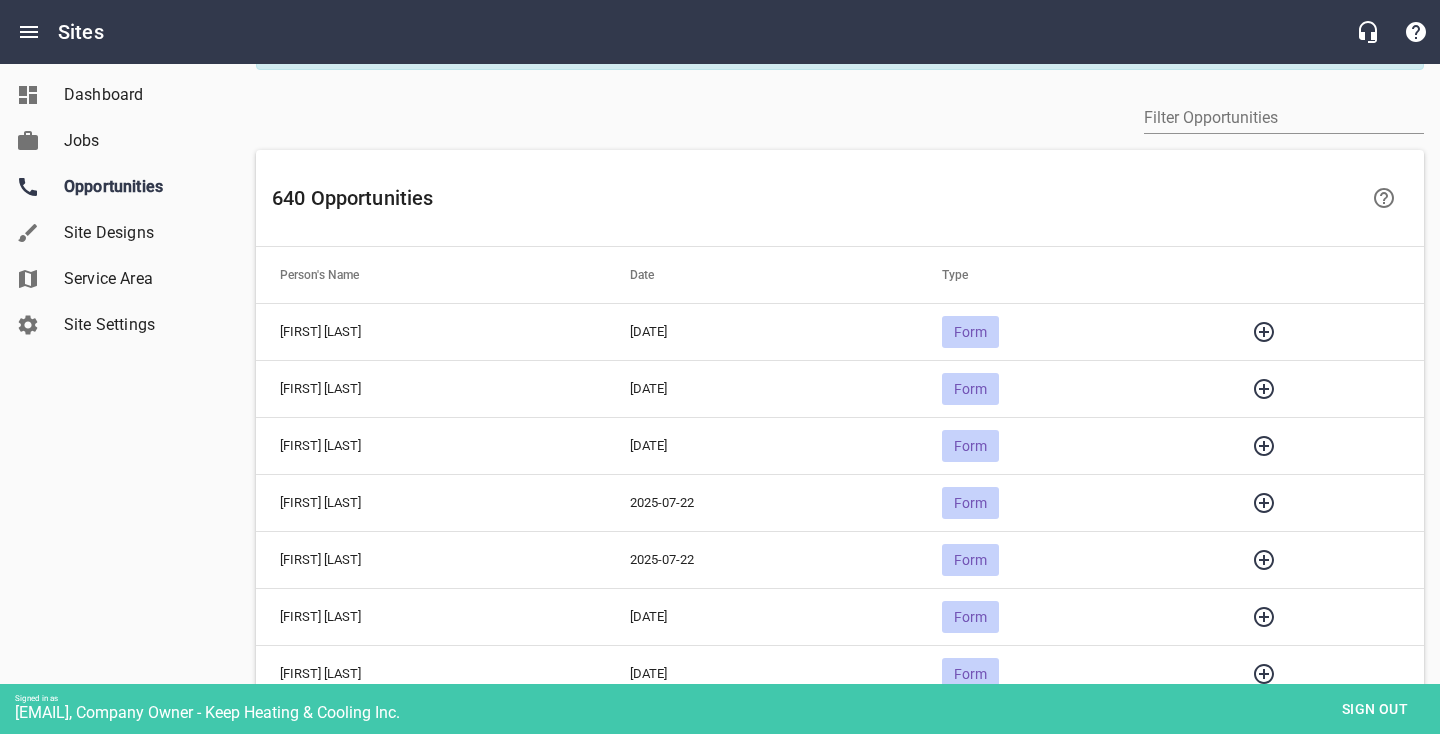 scroll, scrollTop: 62, scrollLeft: 0, axis: vertical 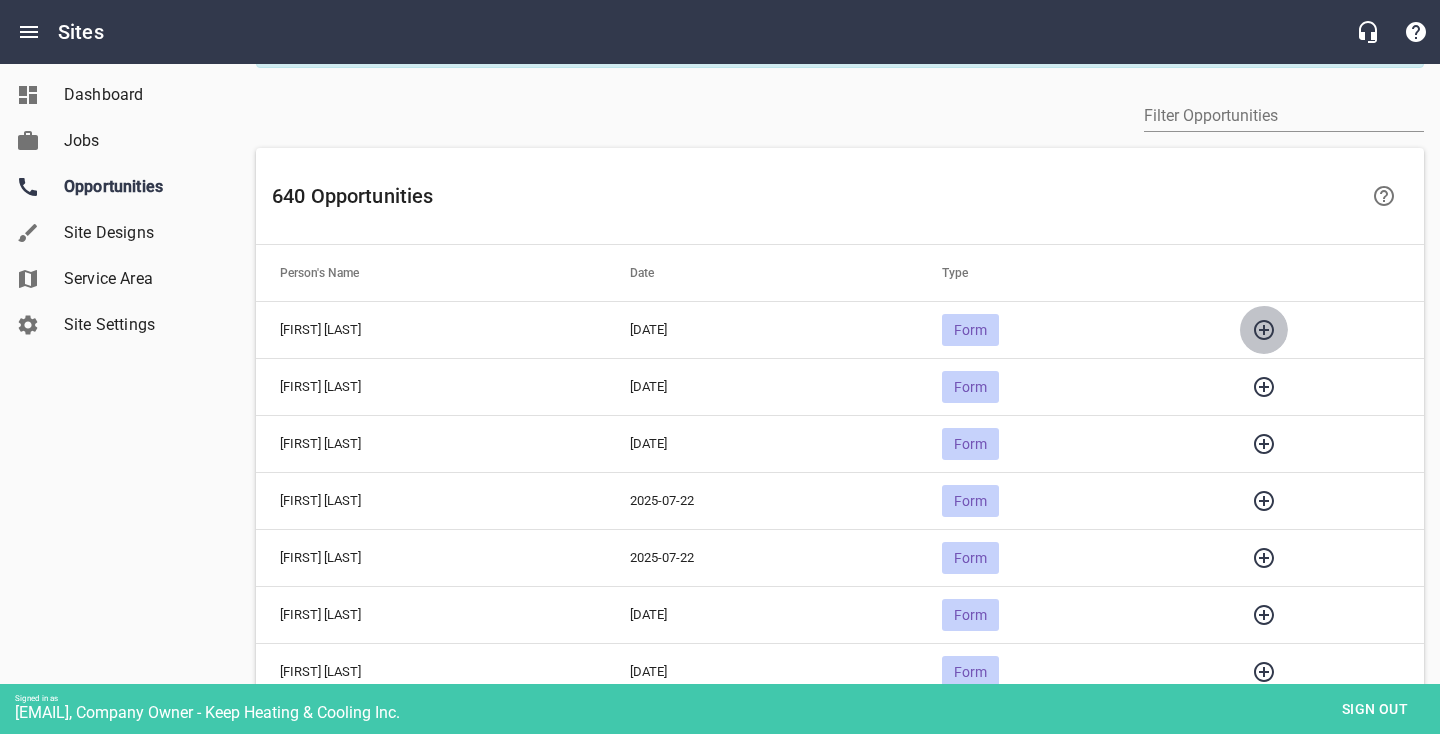 click 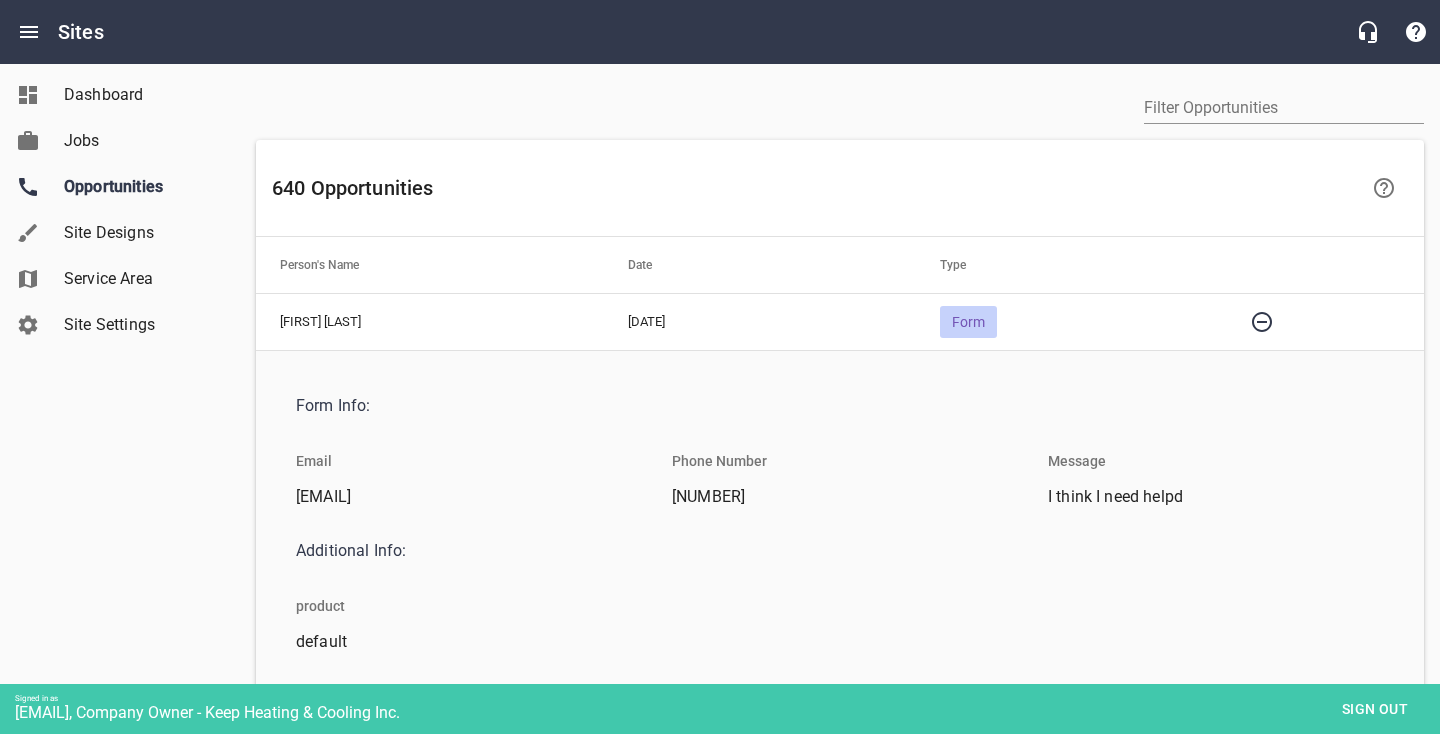 scroll, scrollTop: 63, scrollLeft: 0, axis: vertical 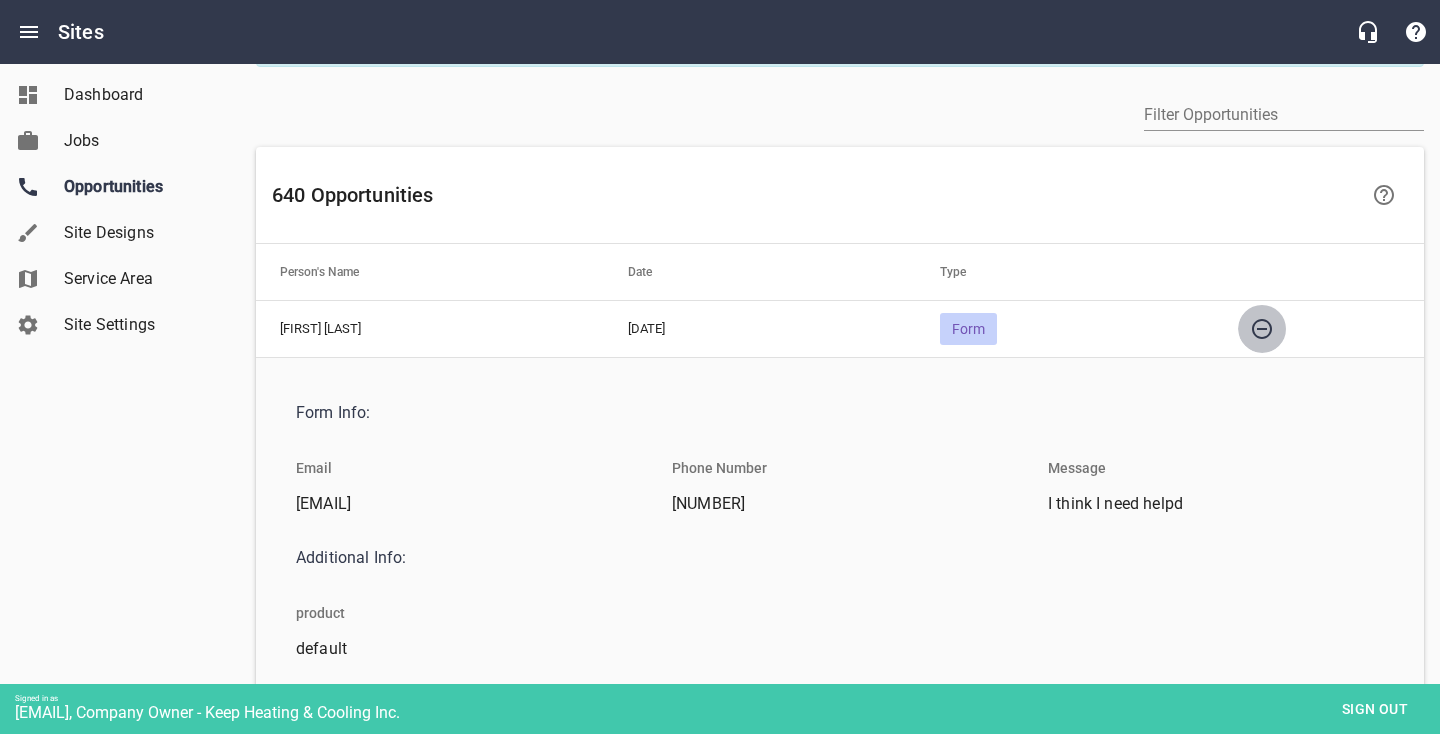 click 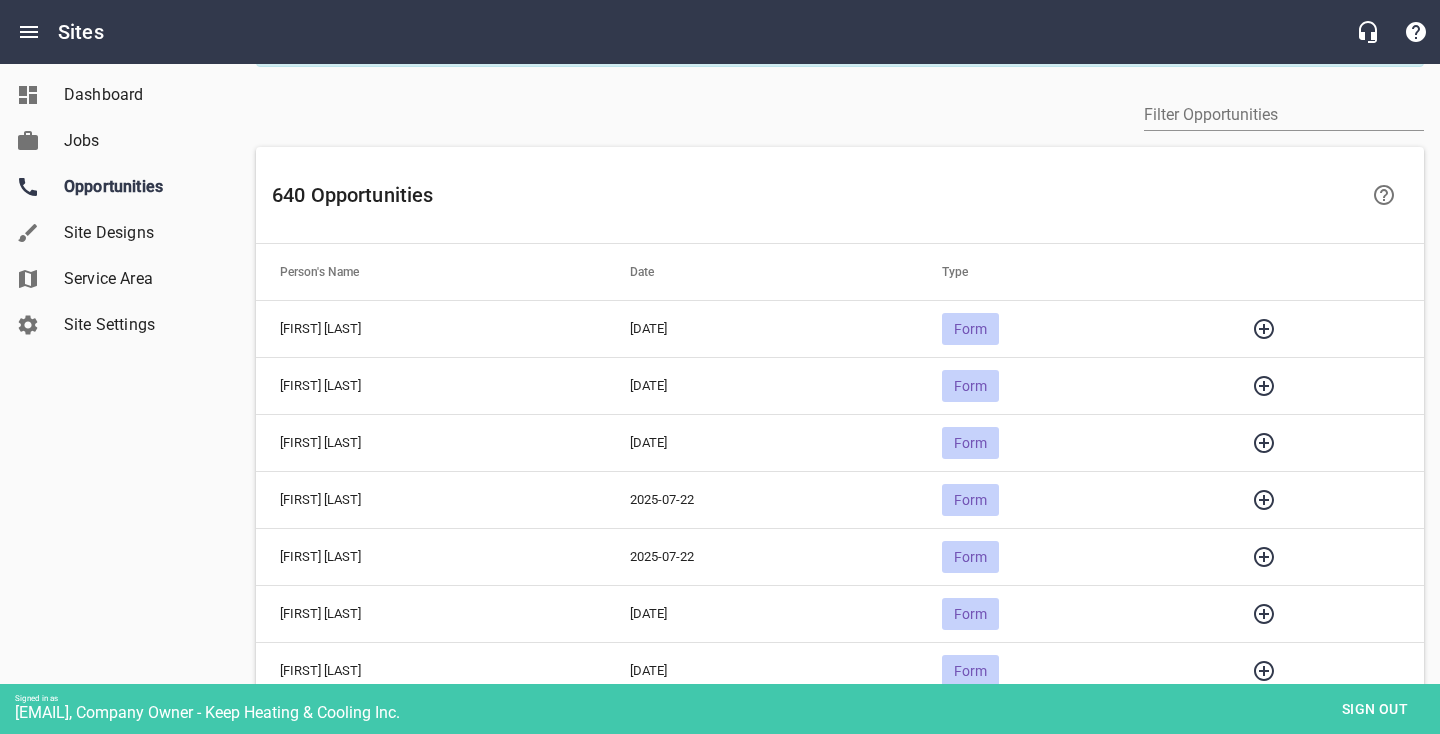click 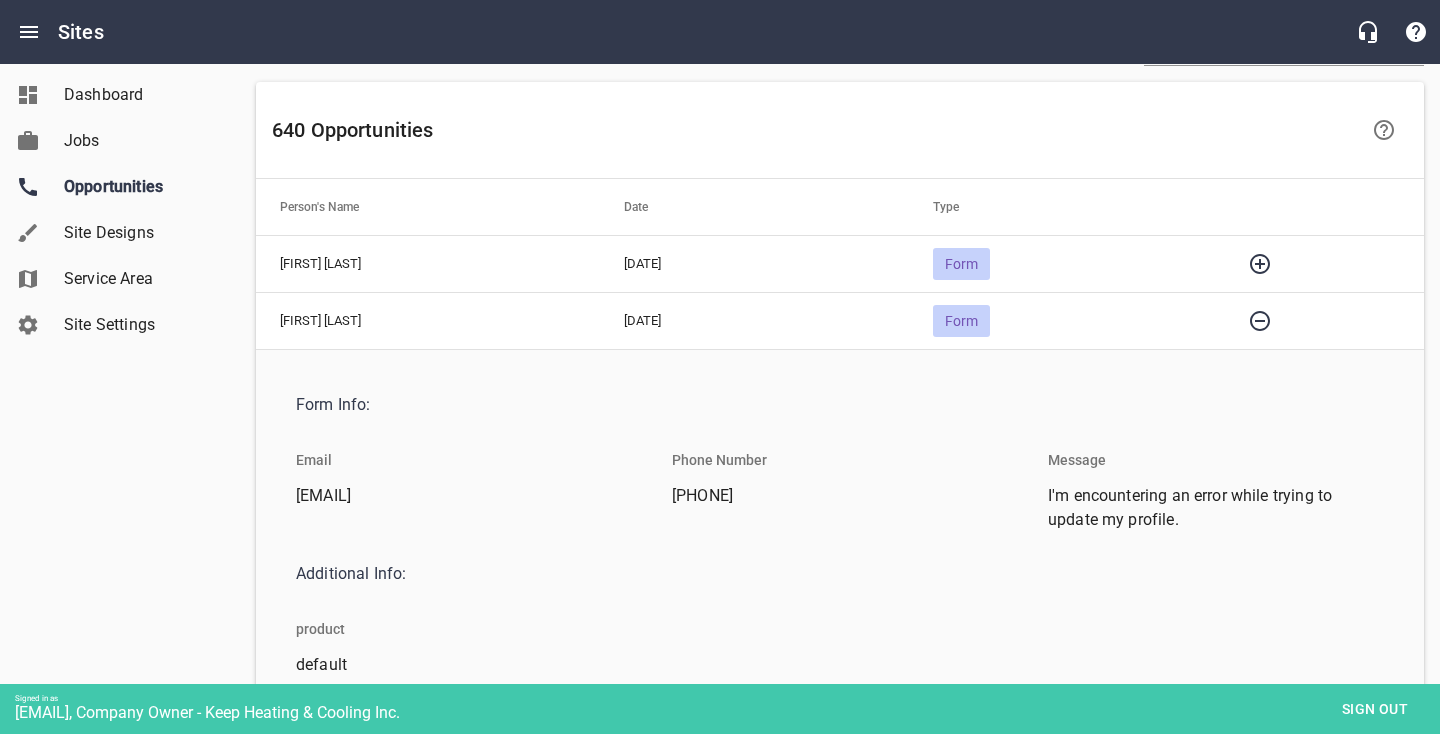 scroll, scrollTop: 135, scrollLeft: 0, axis: vertical 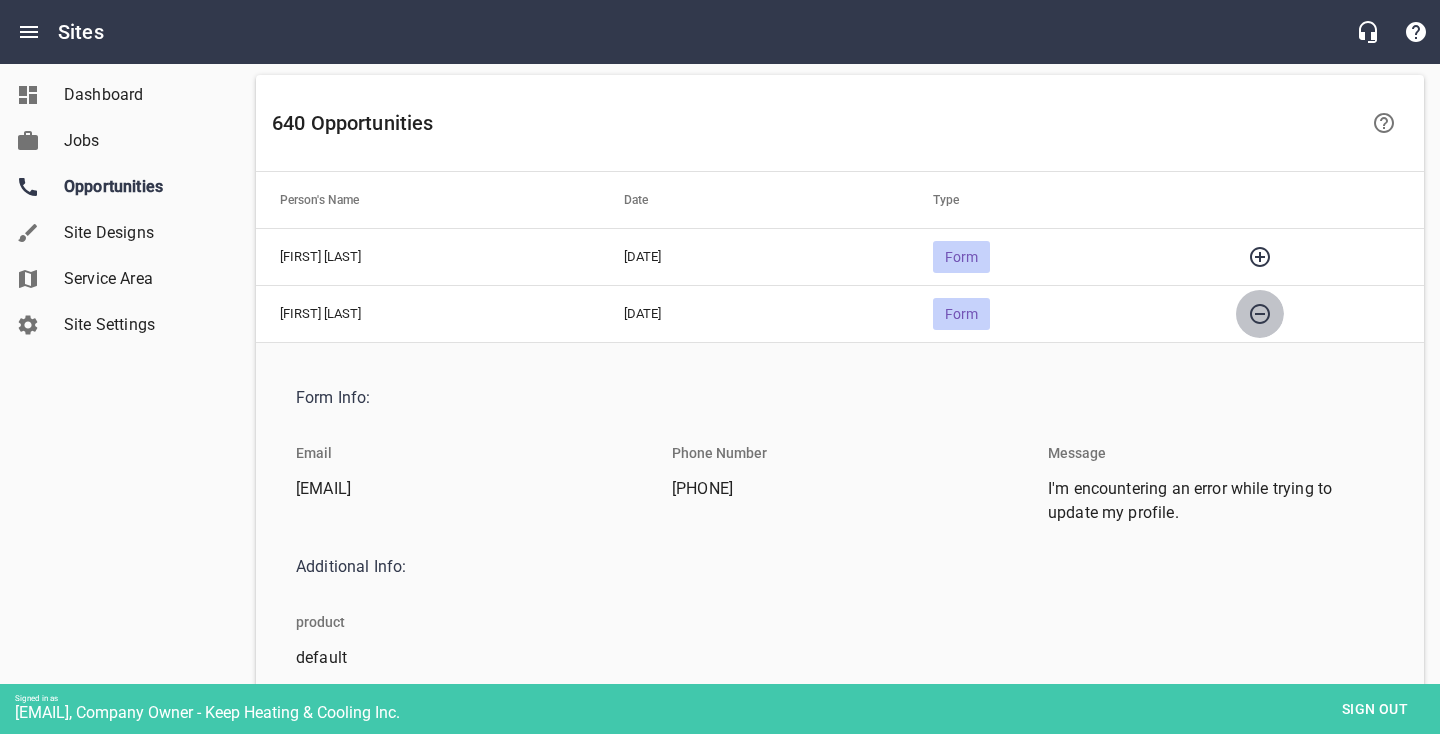click 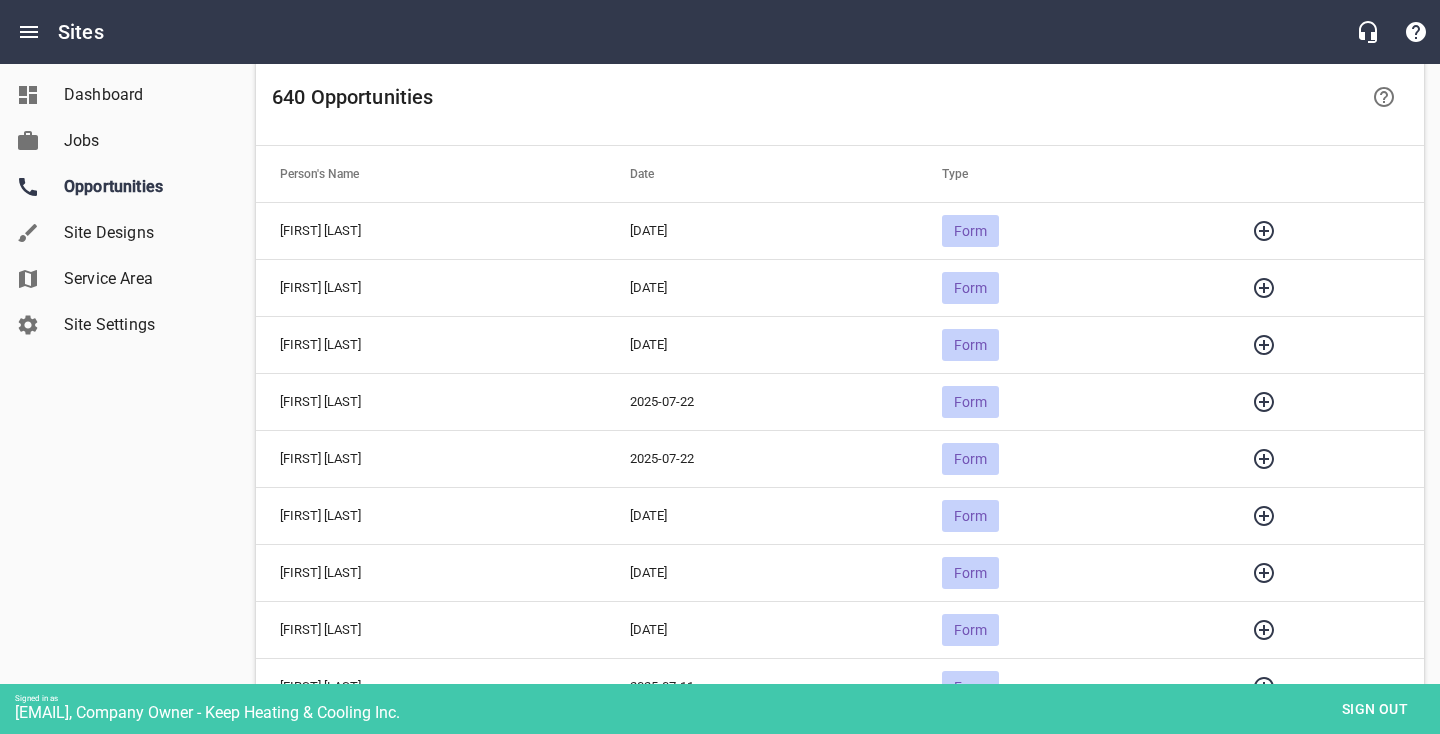 scroll, scrollTop: 163, scrollLeft: 0, axis: vertical 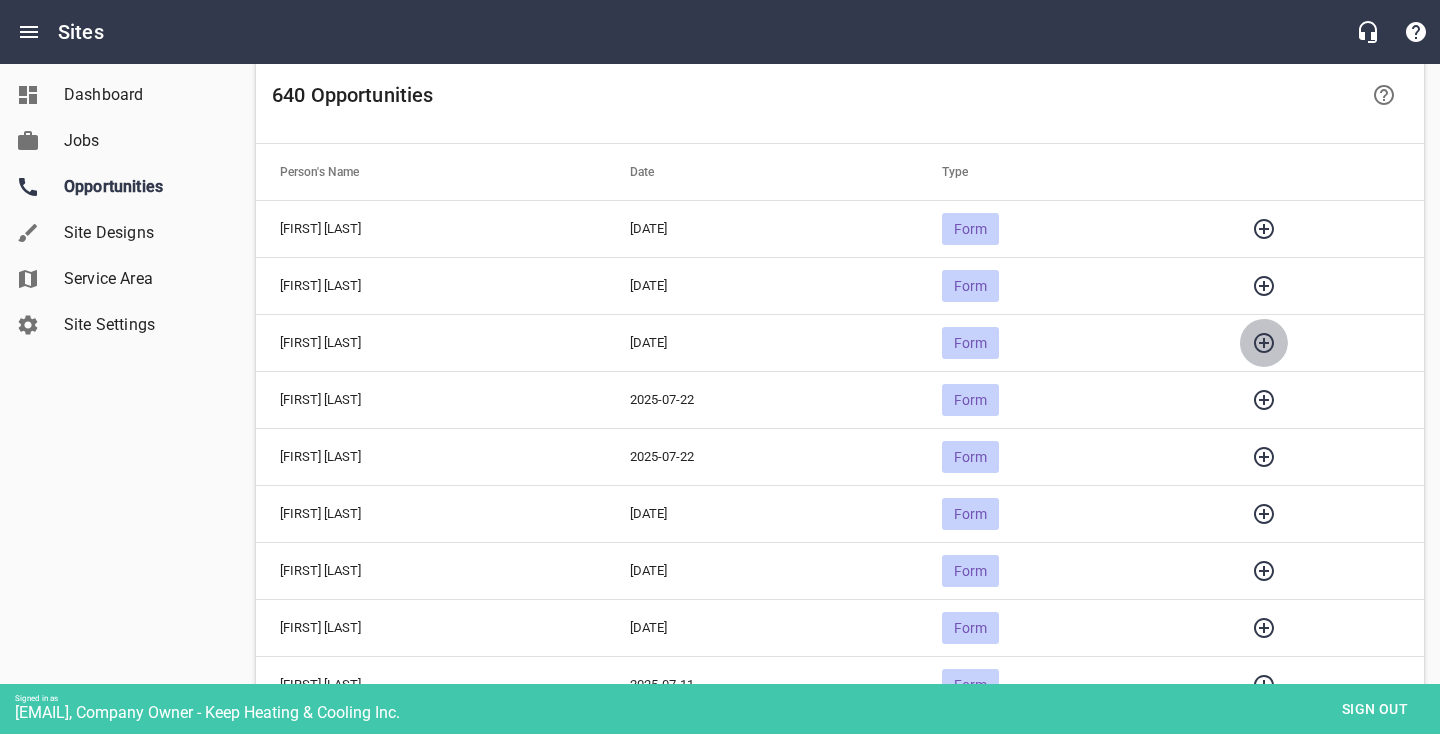 click 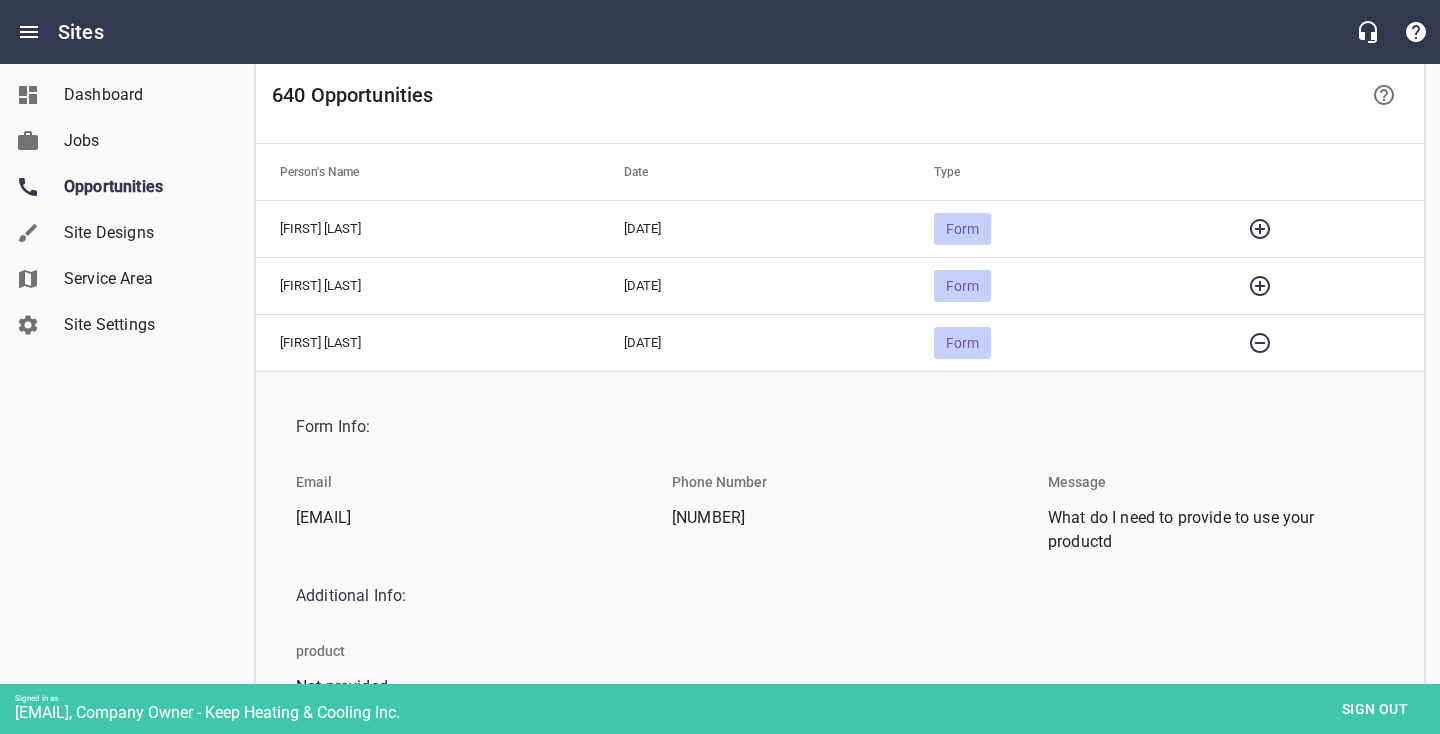 click 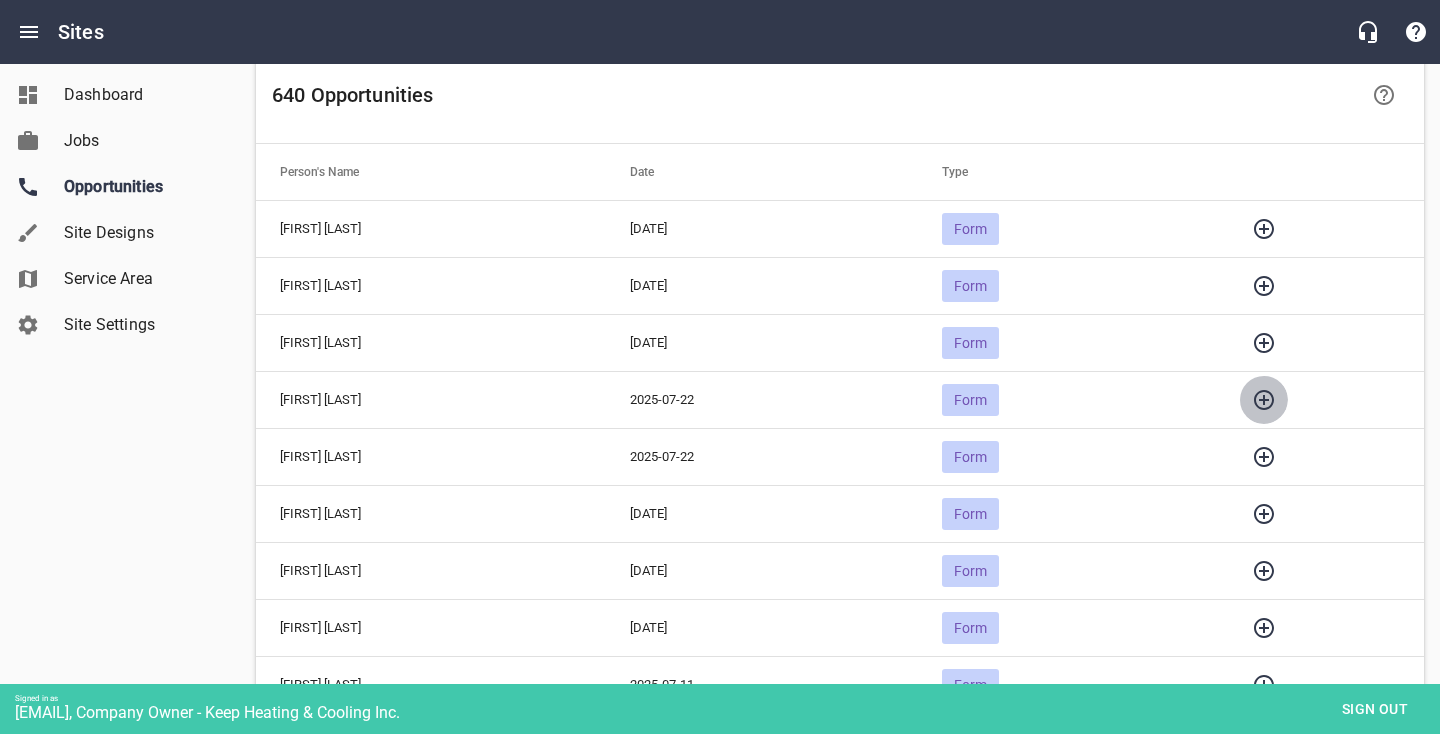 click 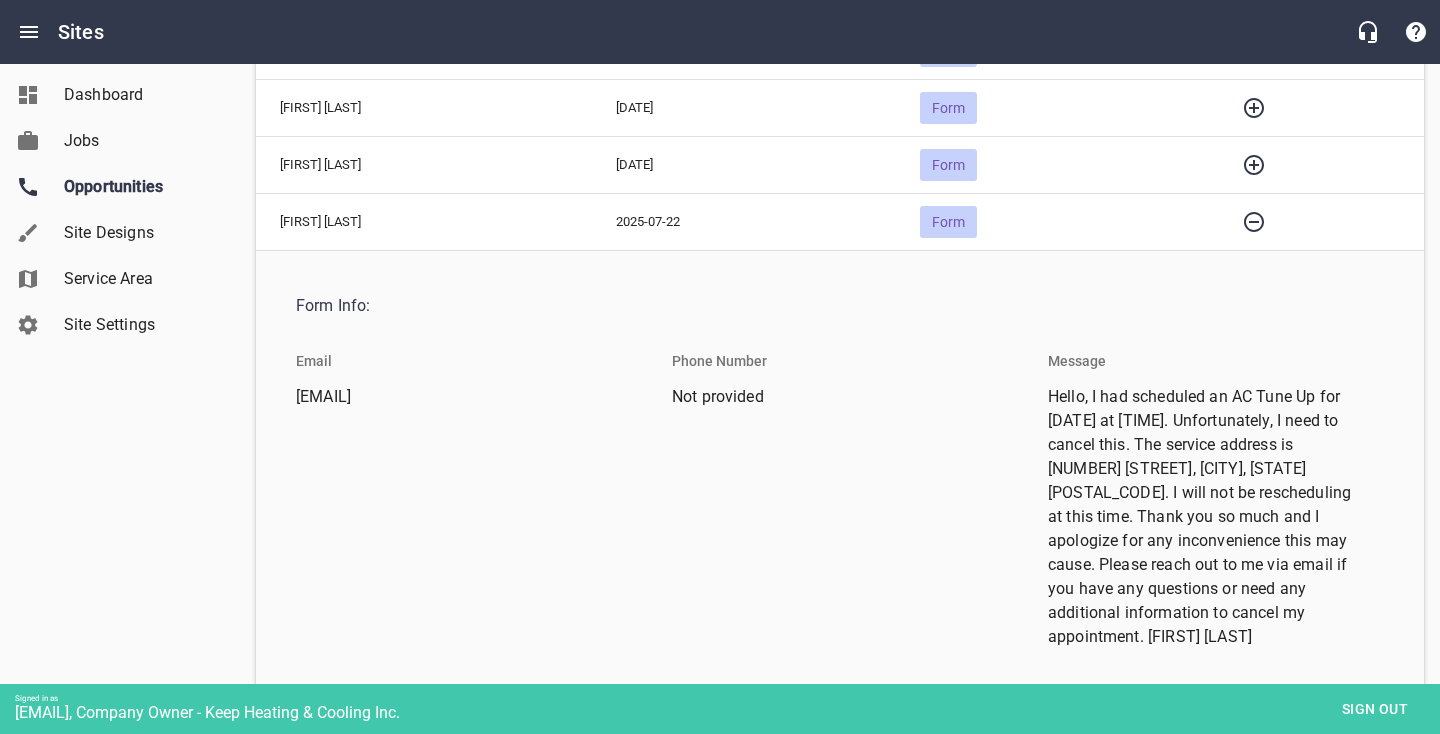 scroll, scrollTop: 342, scrollLeft: 0, axis: vertical 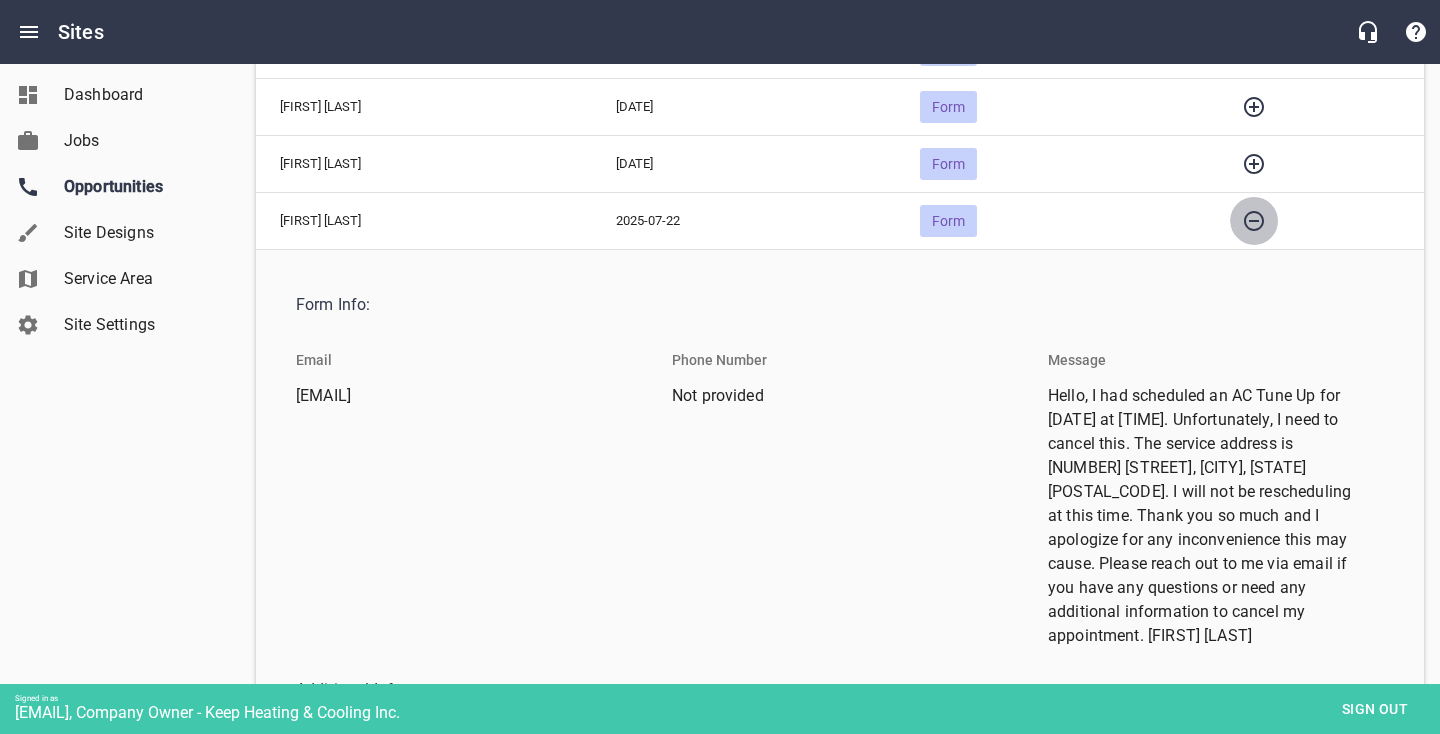 click 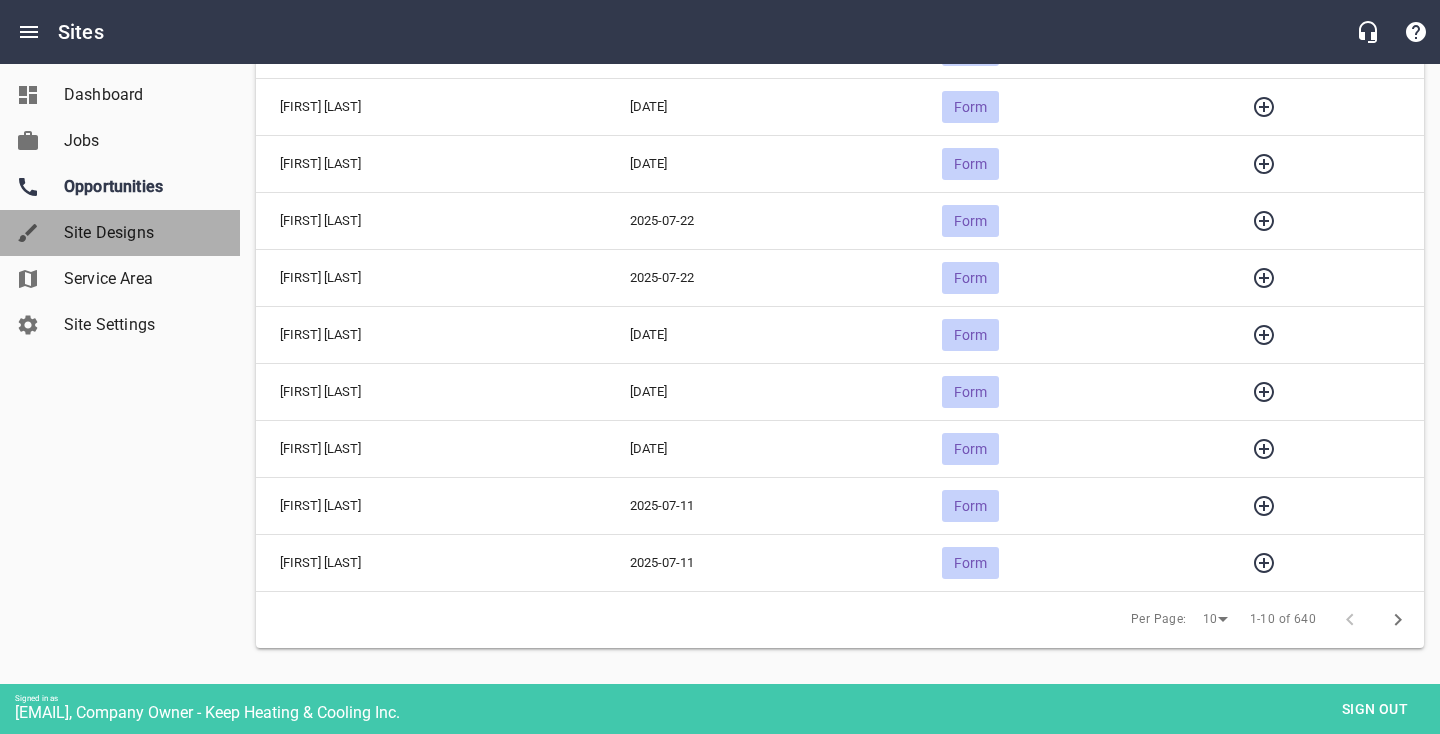 click on "Site Designs" at bounding box center [140, 233] 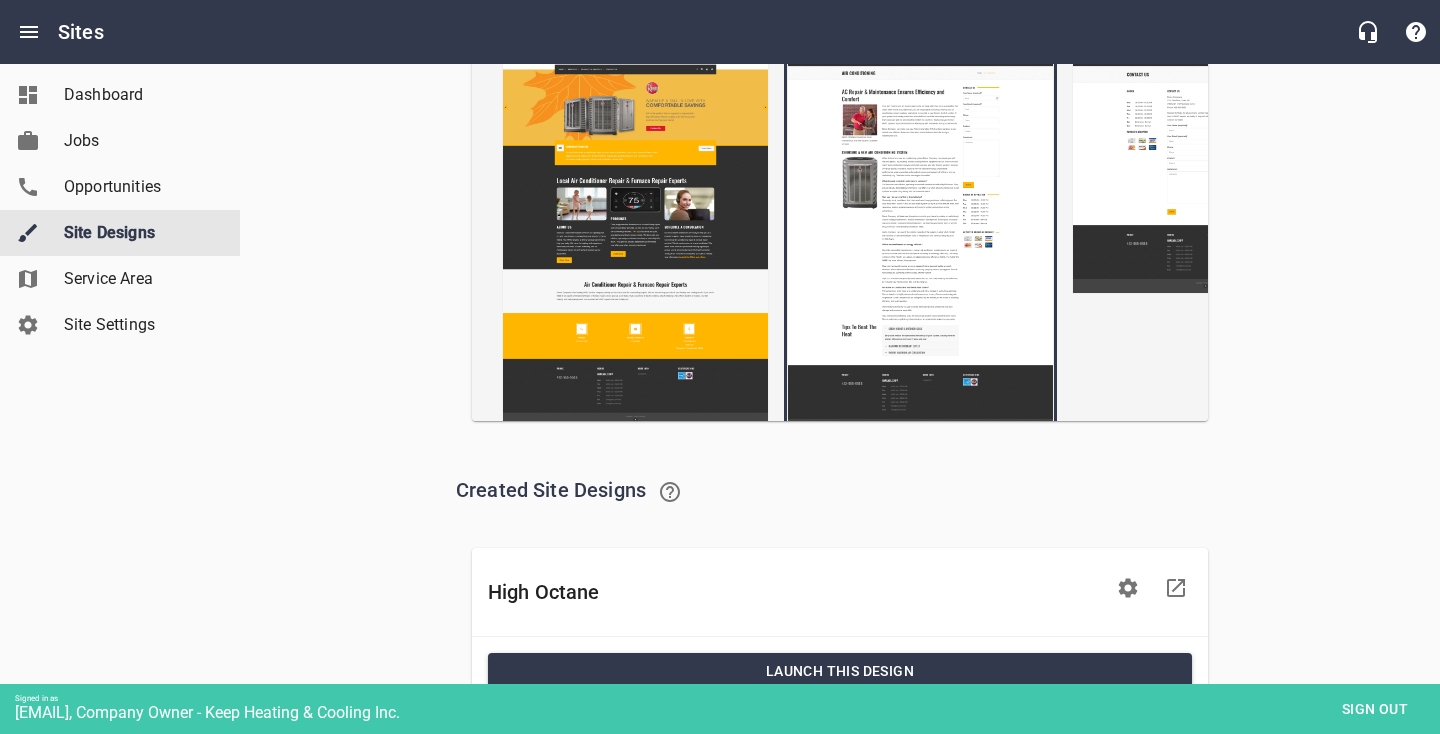 scroll, scrollTop: 0, scrollLeft: 0, axis: both 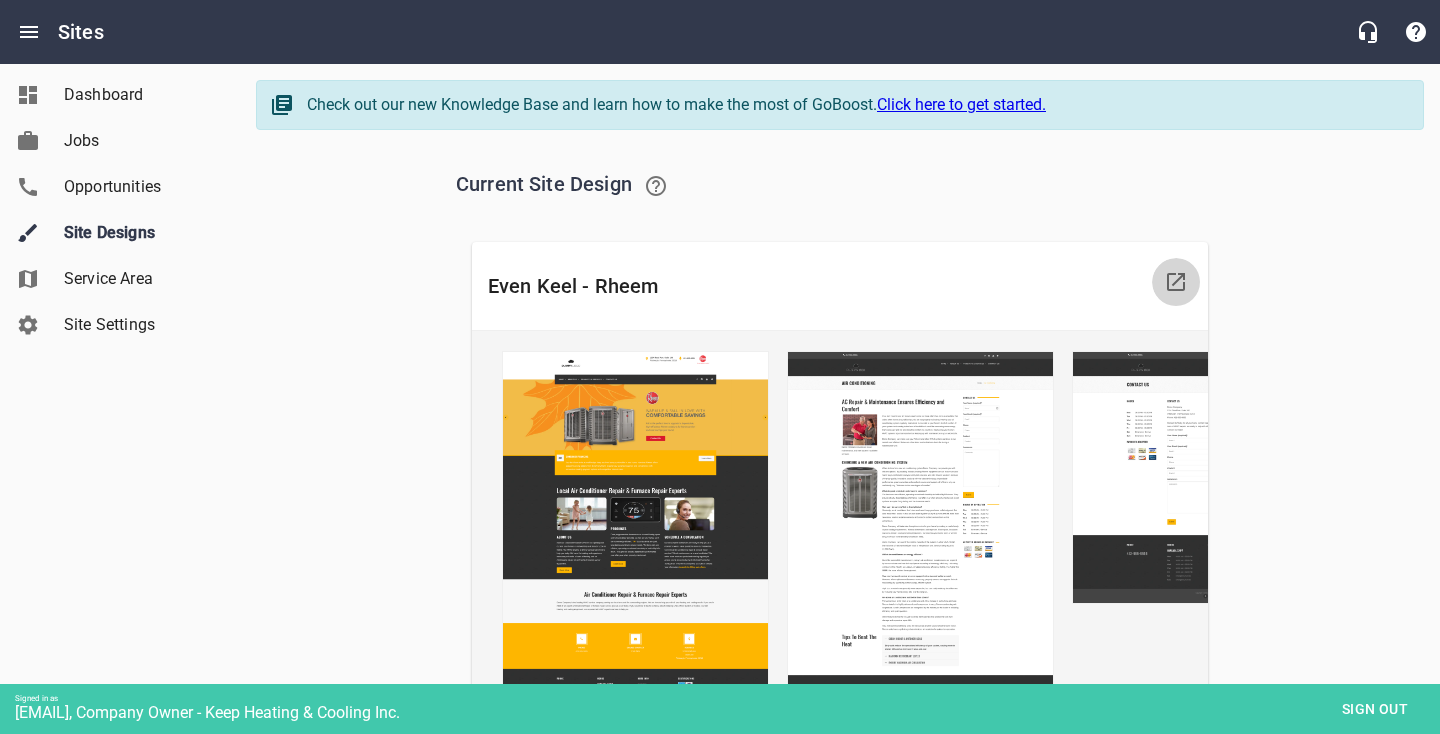 click 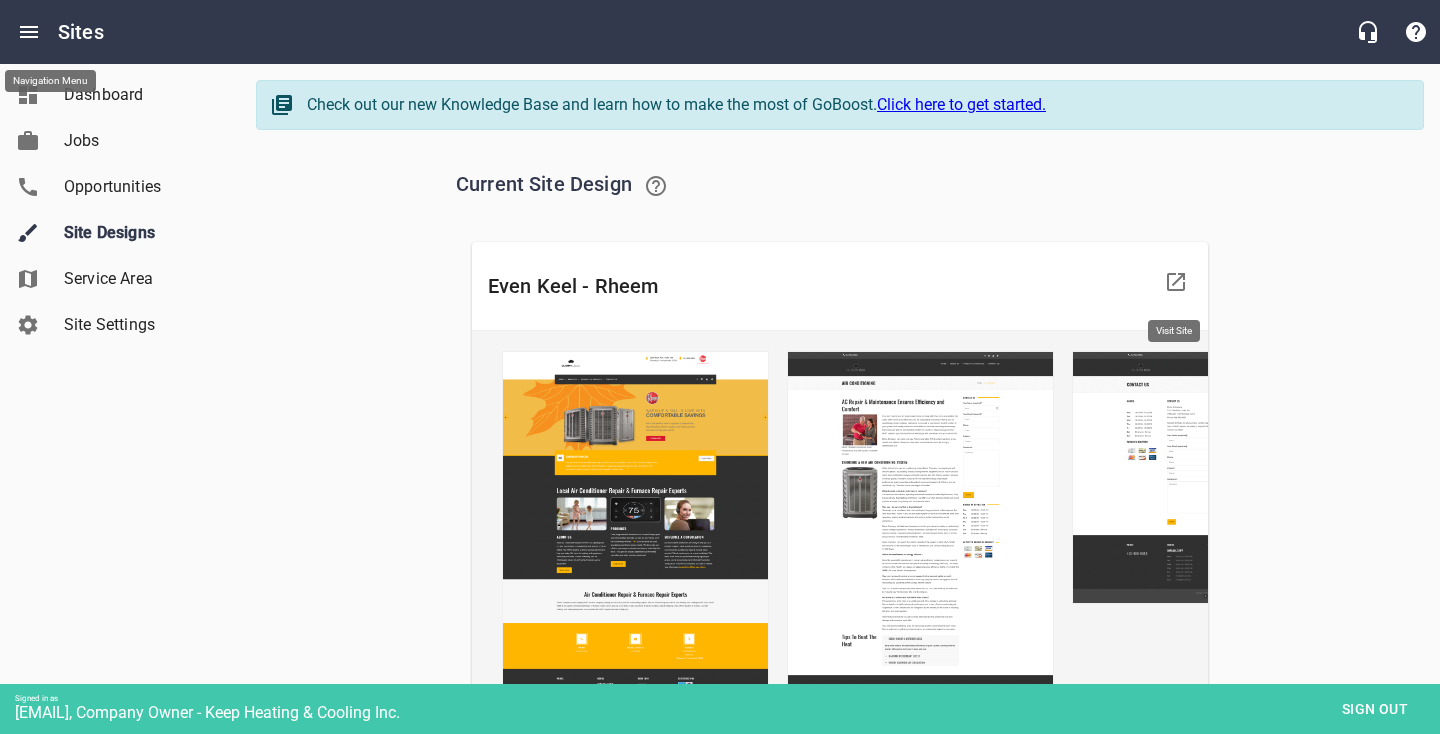 click 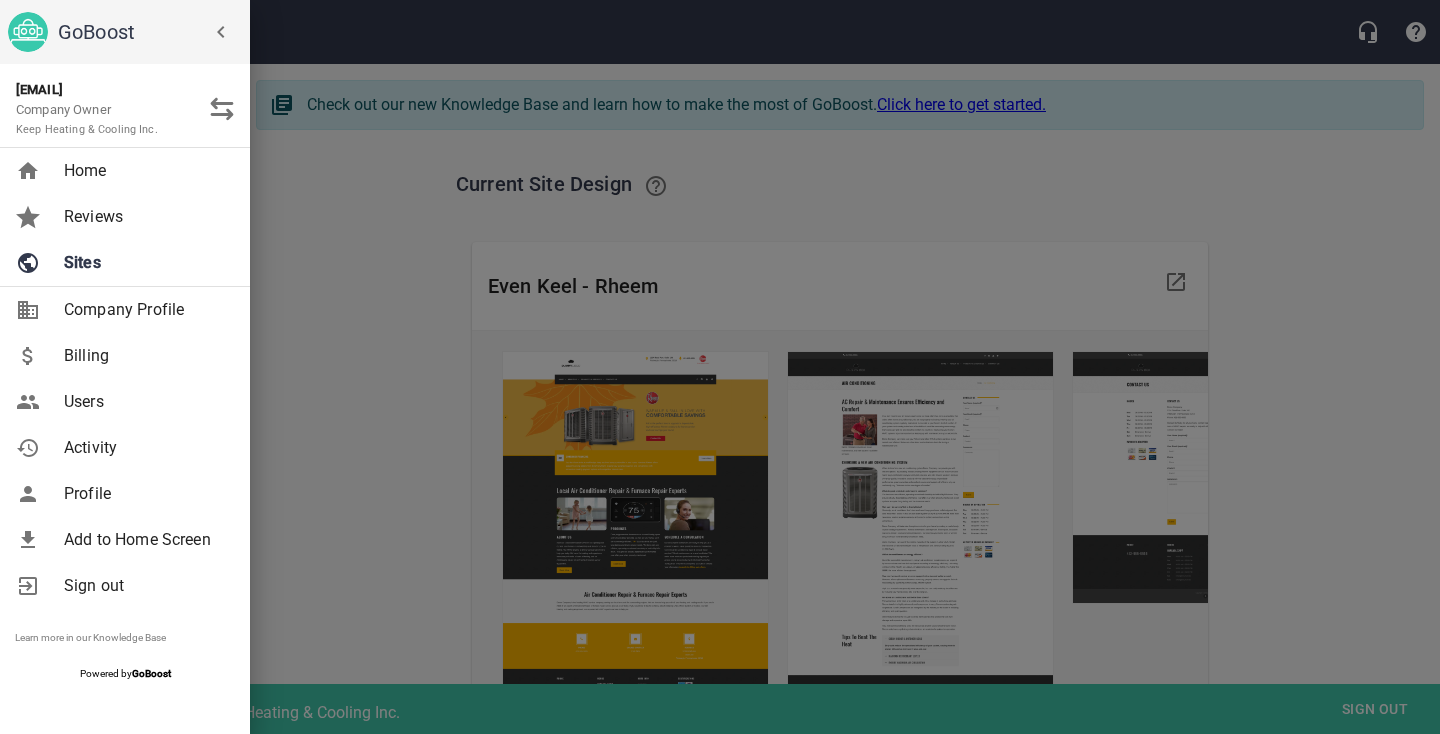 click at bounding box center [720, 367] 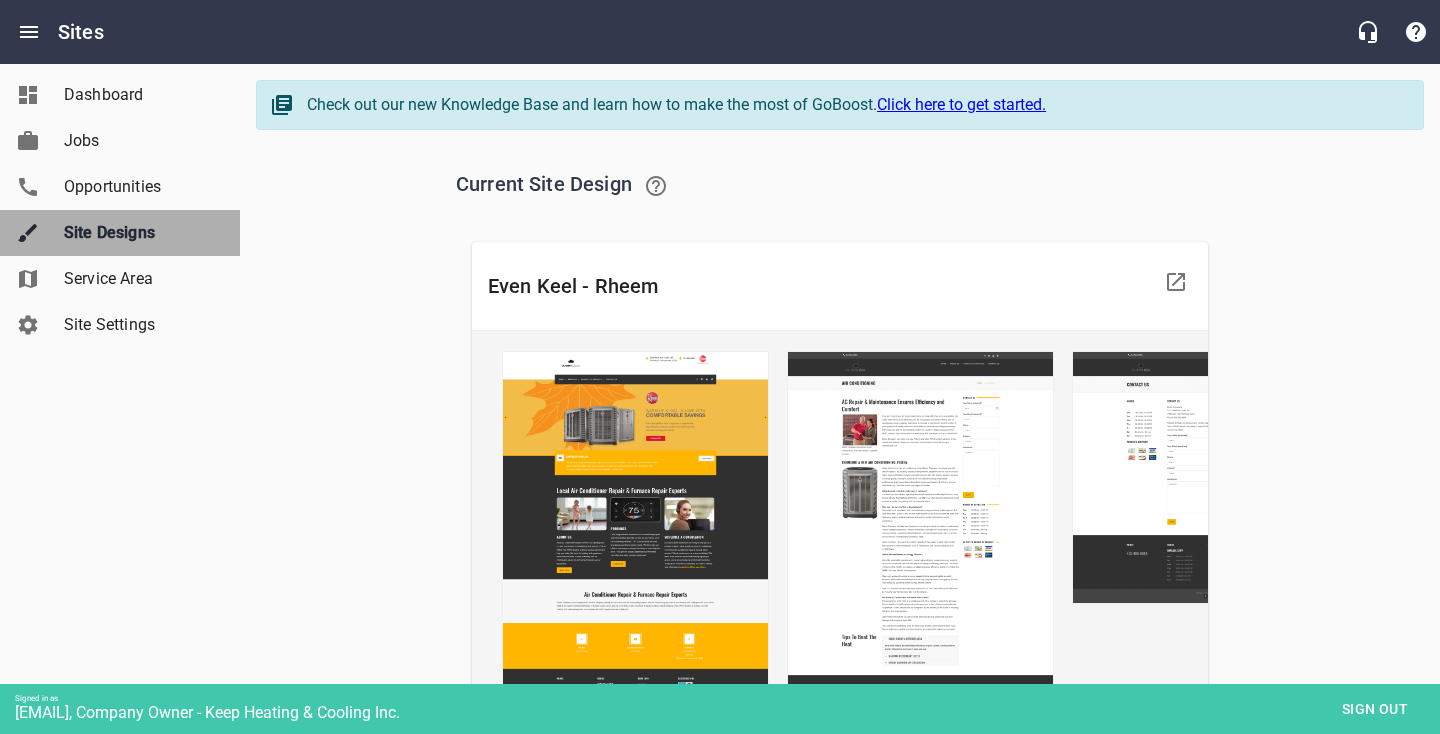 click on "Site Designs" at bounding box center [120, 233] 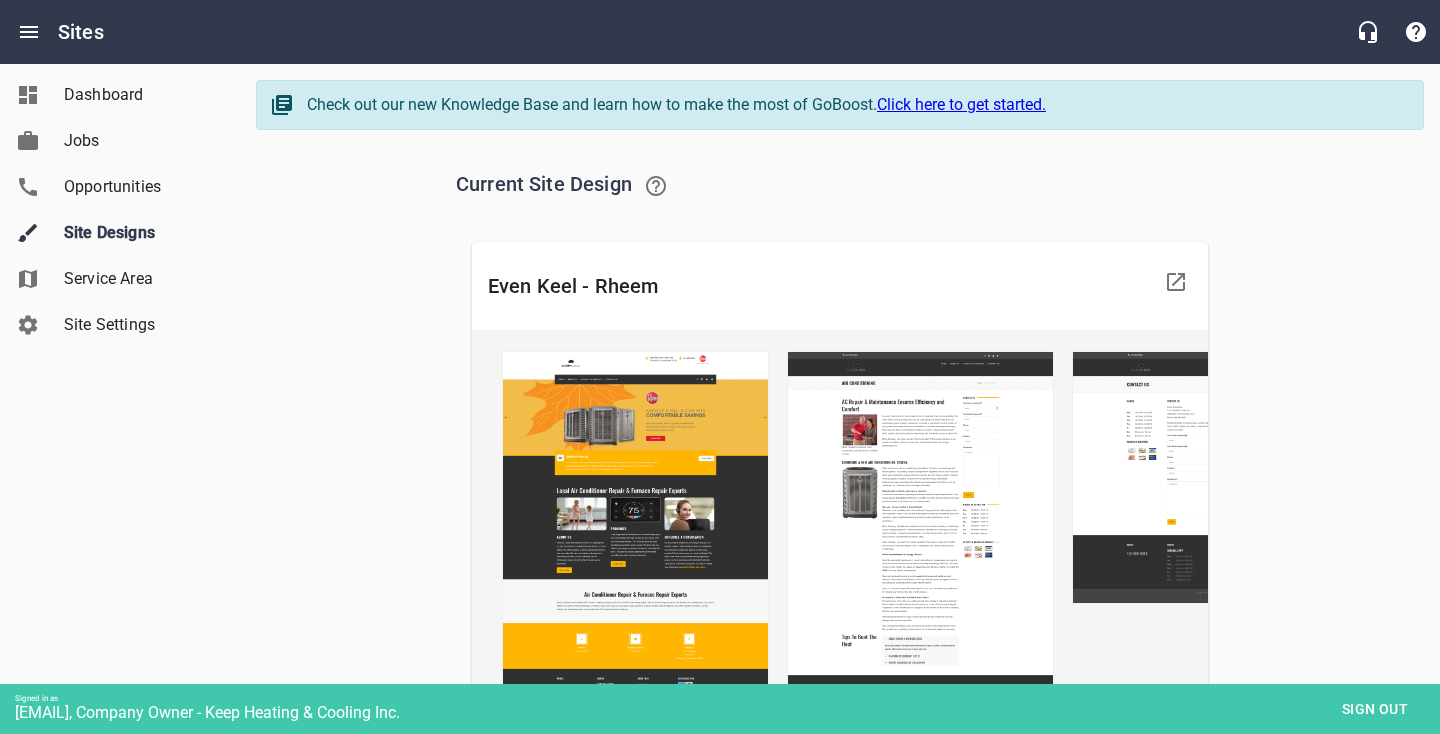 click on "Opportunities" at bounding box center (140, 187) 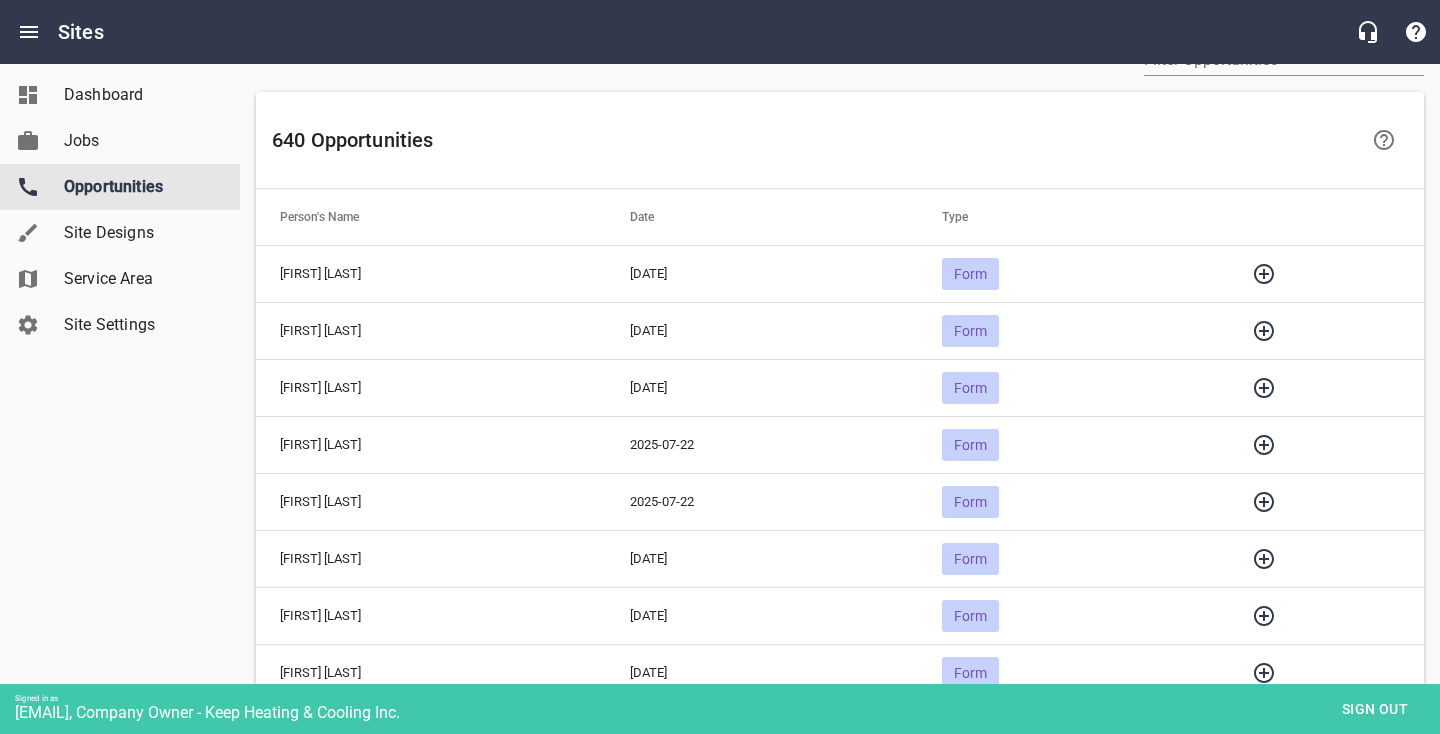 scroll, scrollTop: 125, scrollLeft: 0, axis: vertical 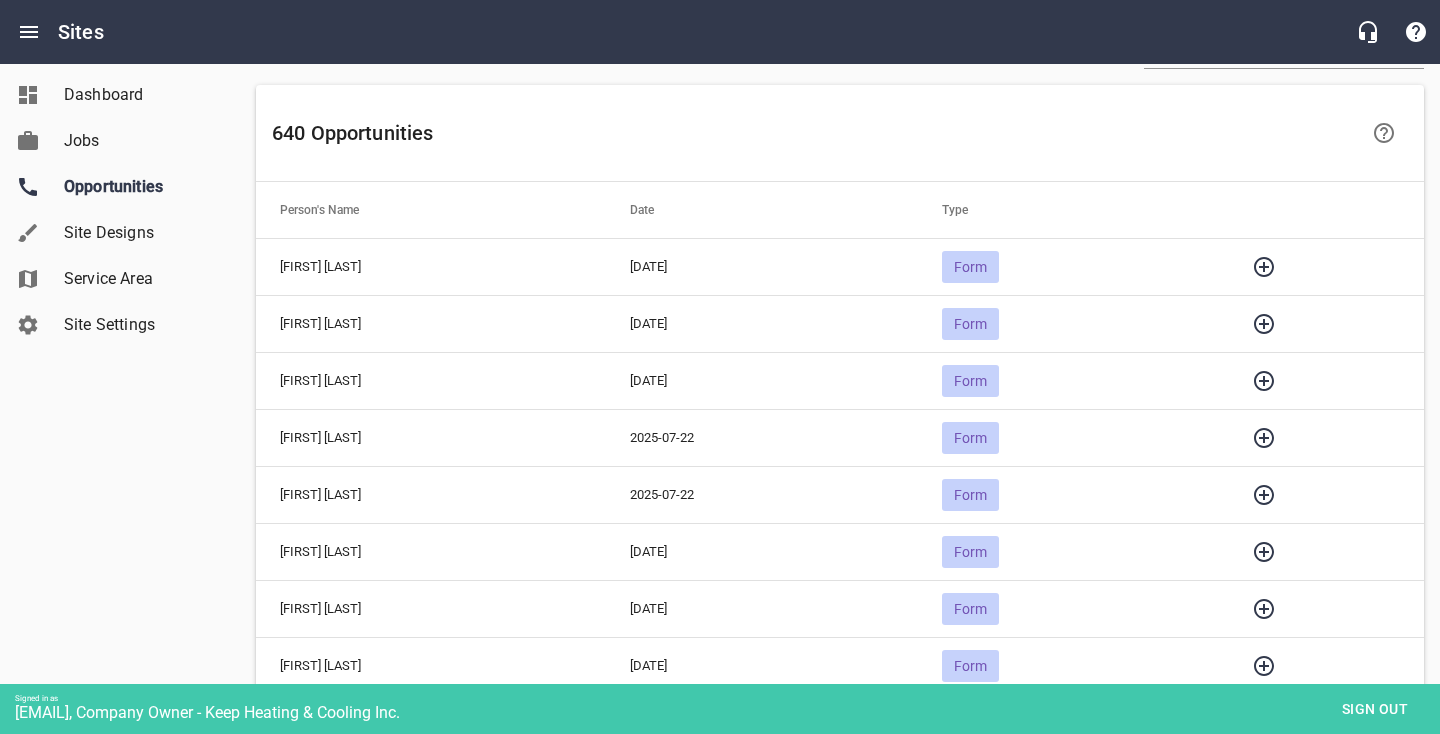 click 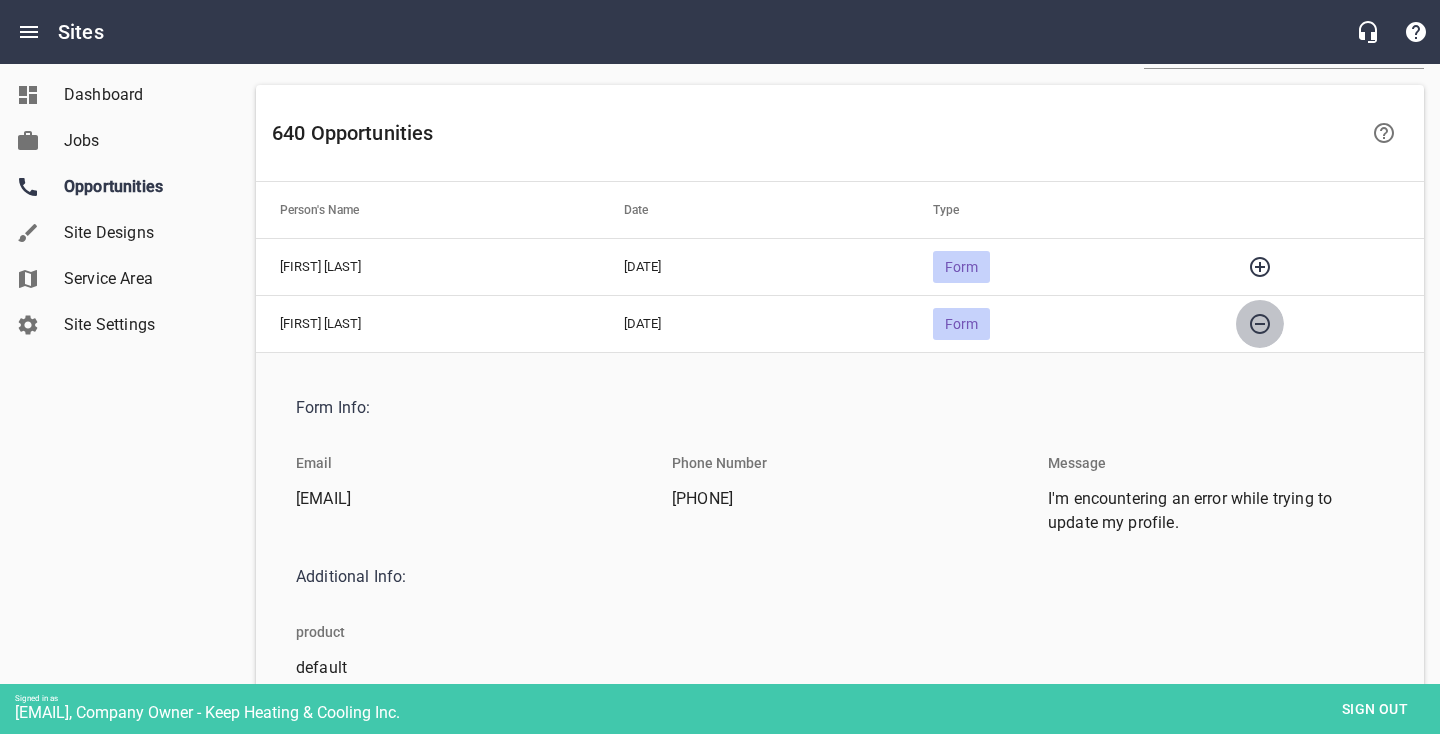 click 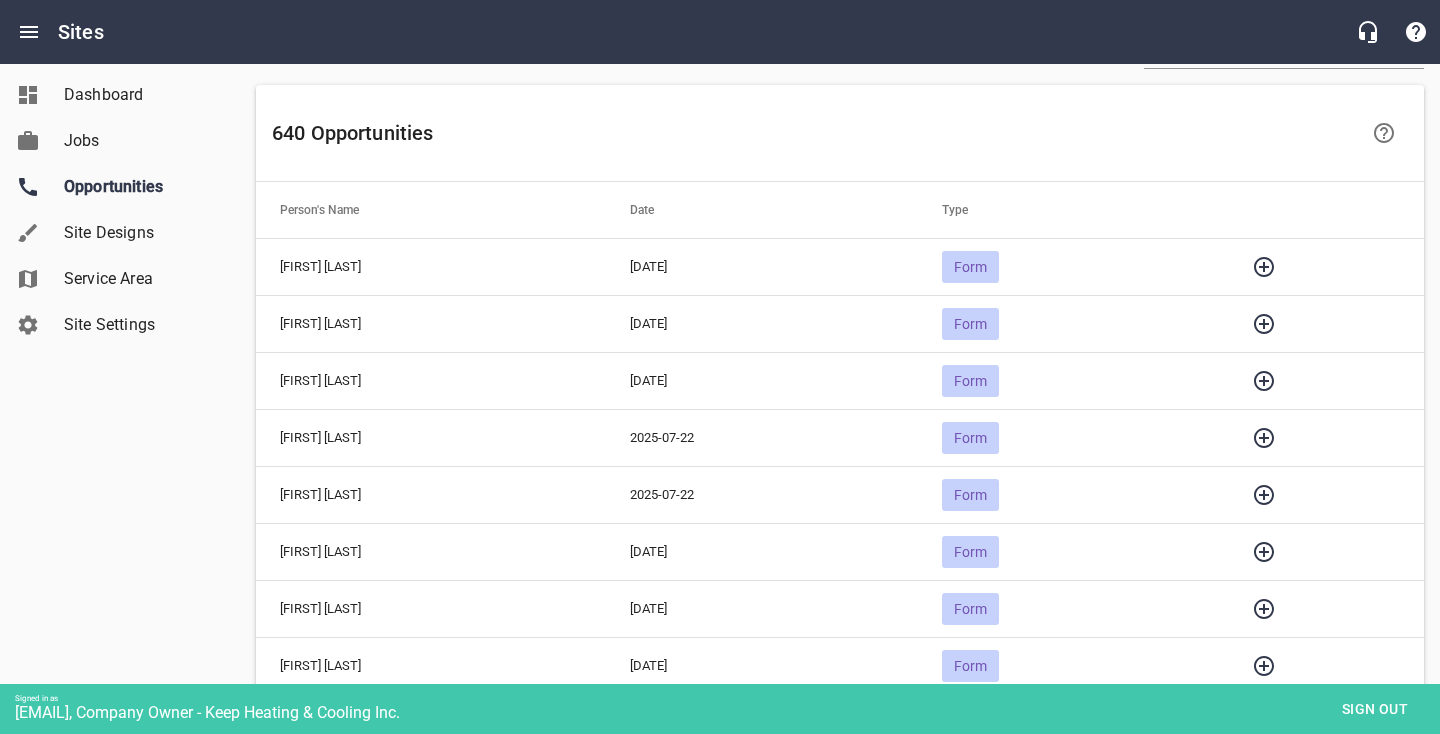 click 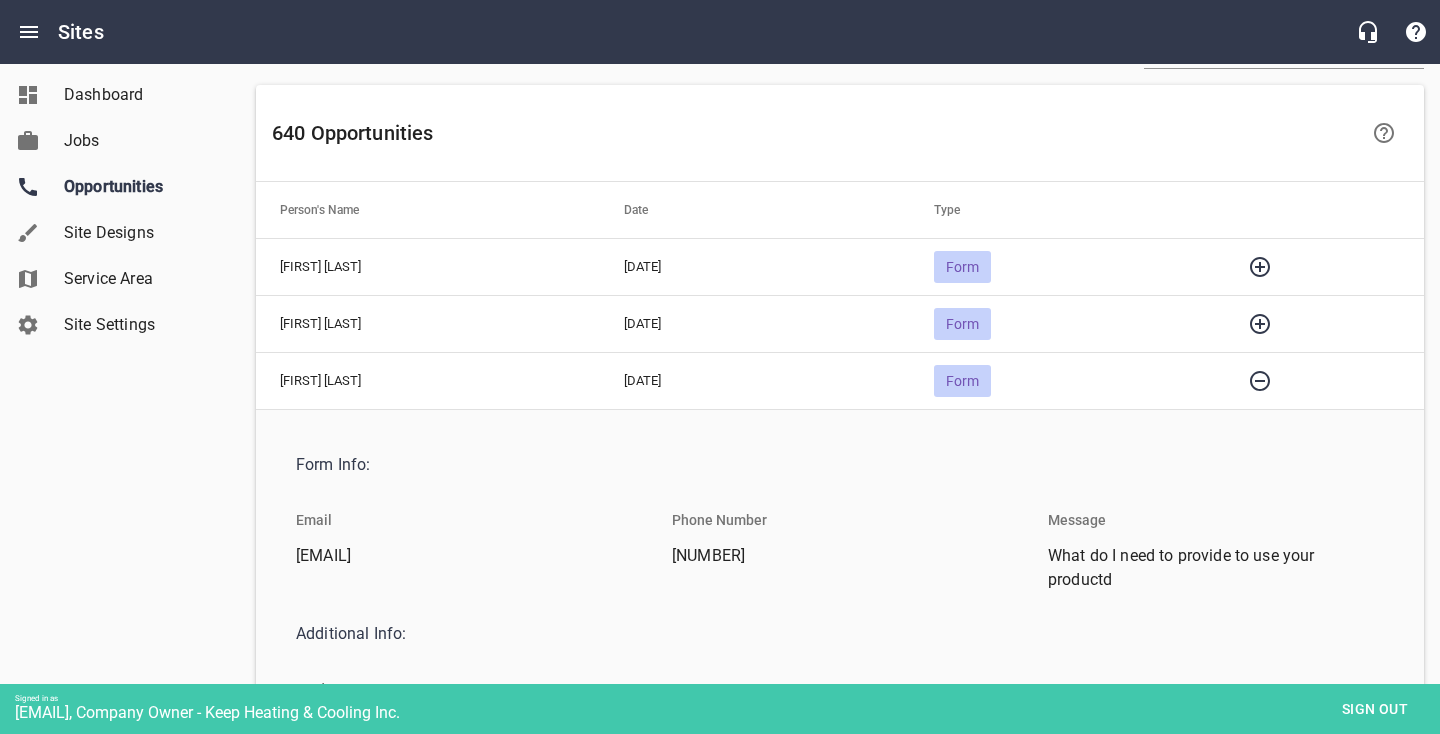 click 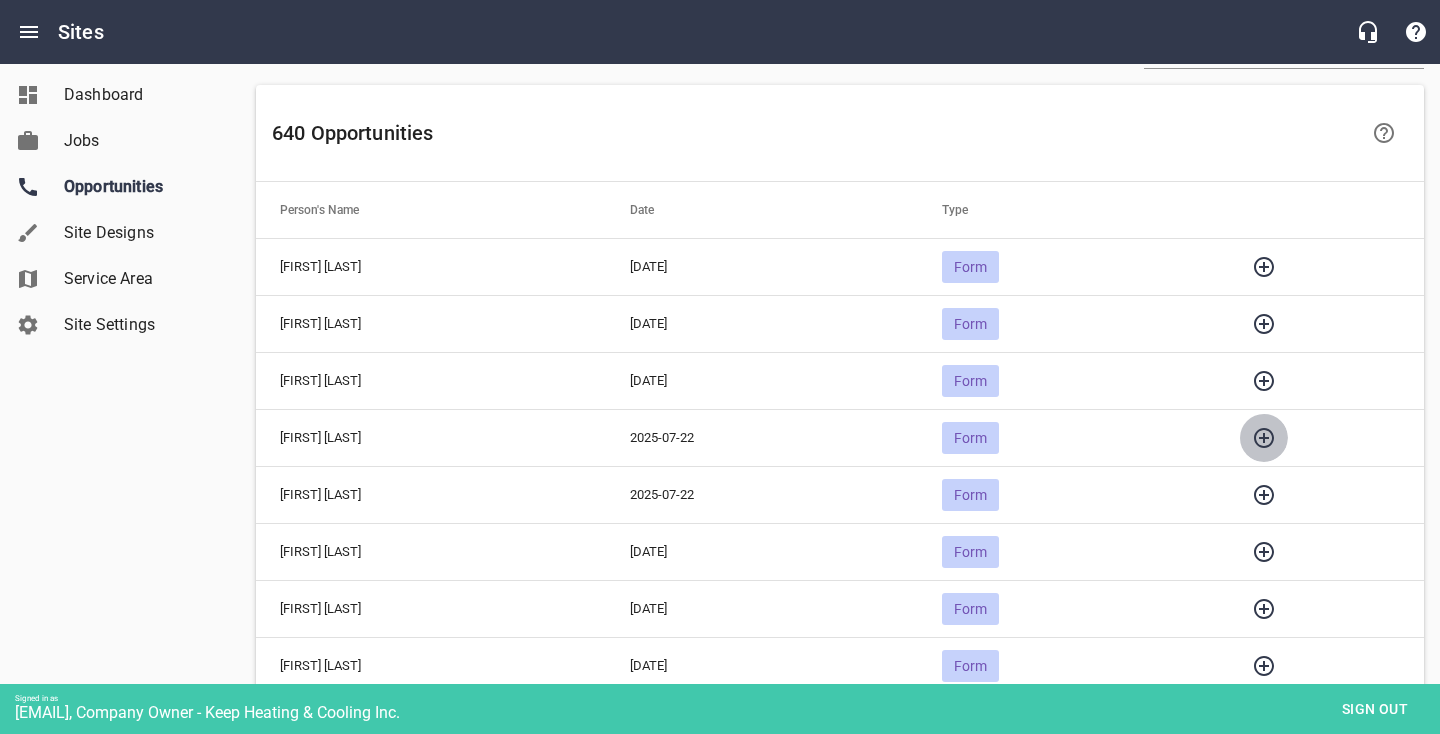 click 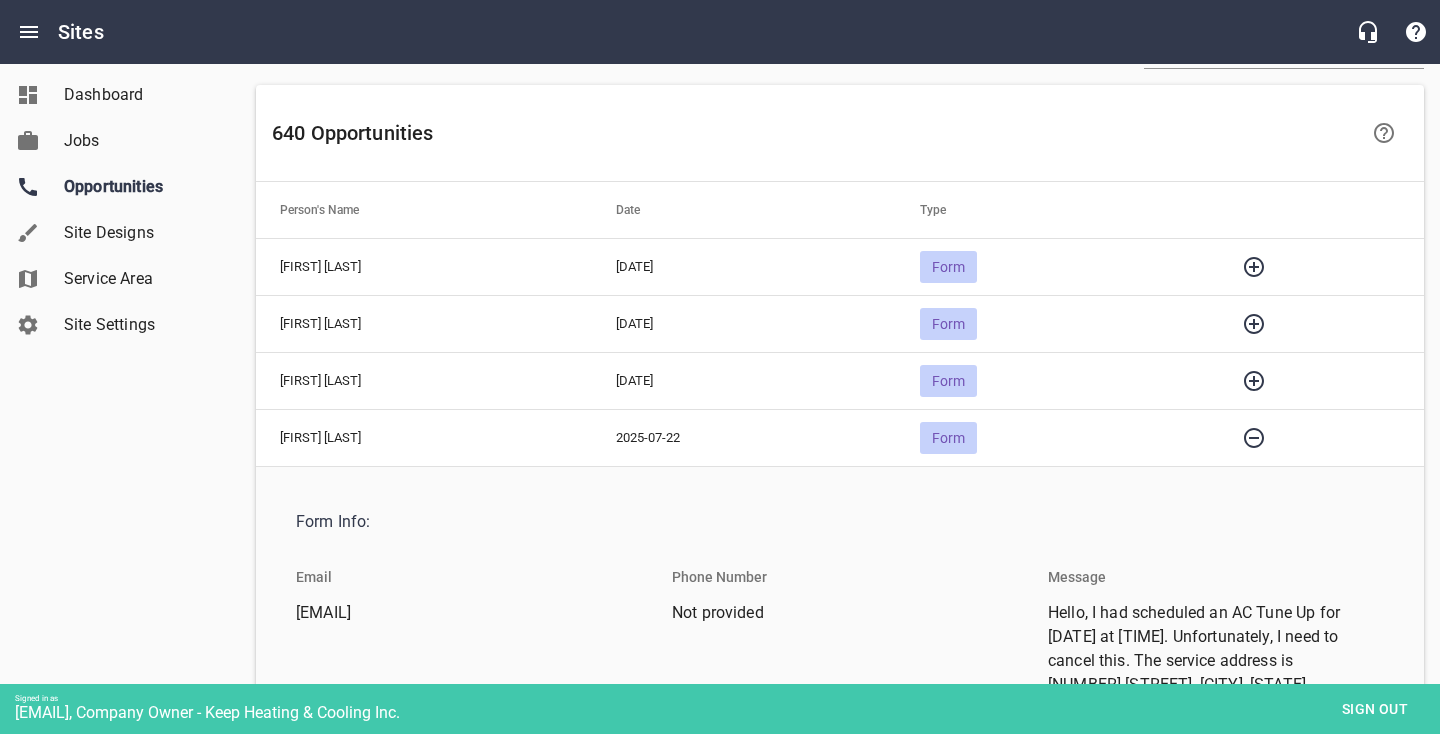 click 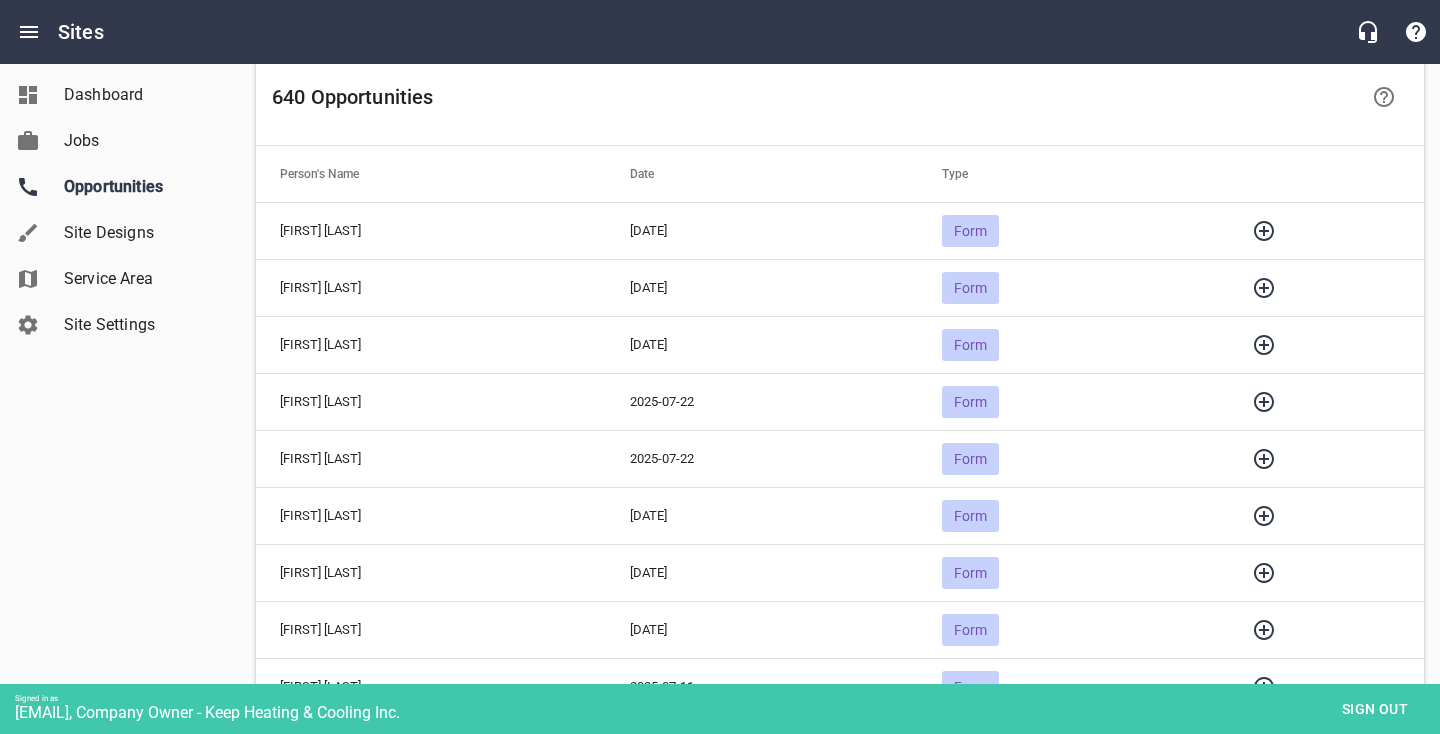 scroll, scrollTop: 162, scrollLeft: 0, axis: vertical 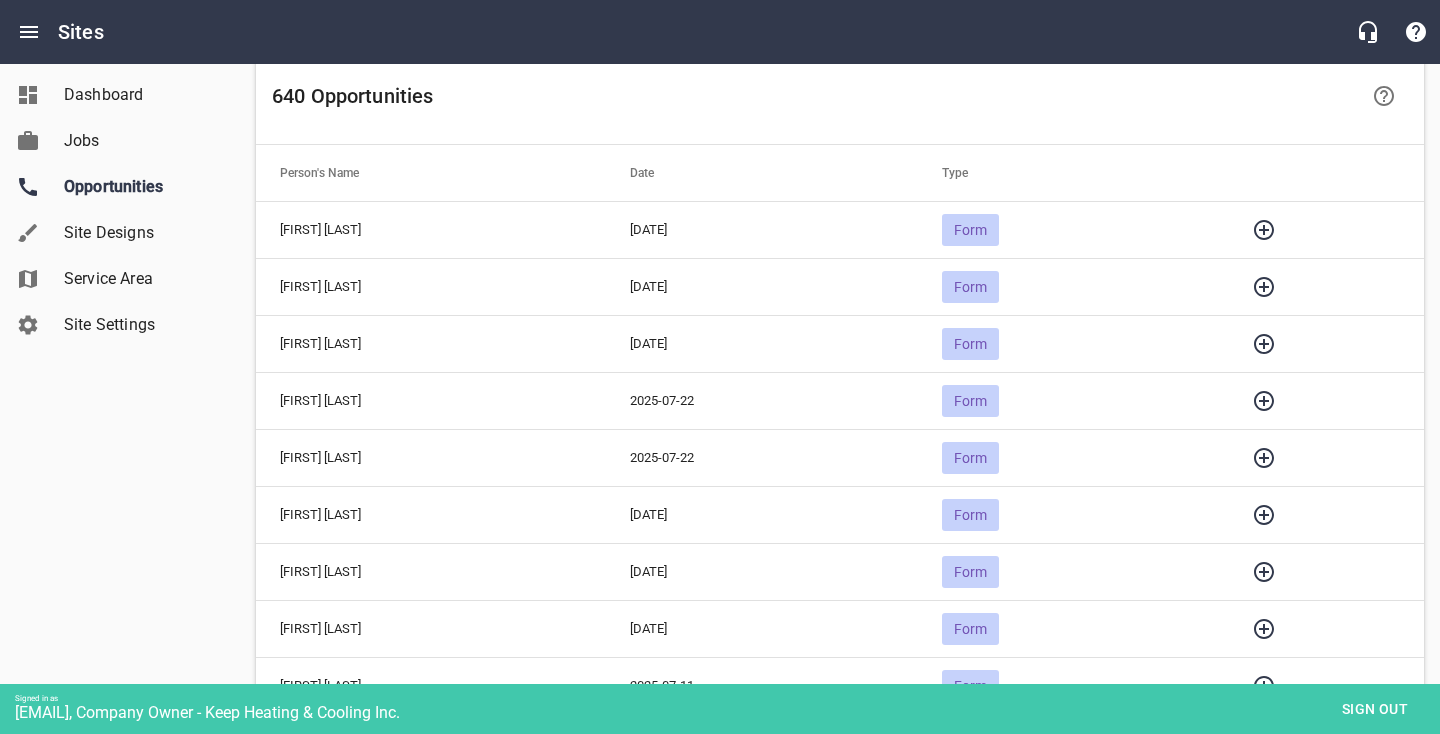 click 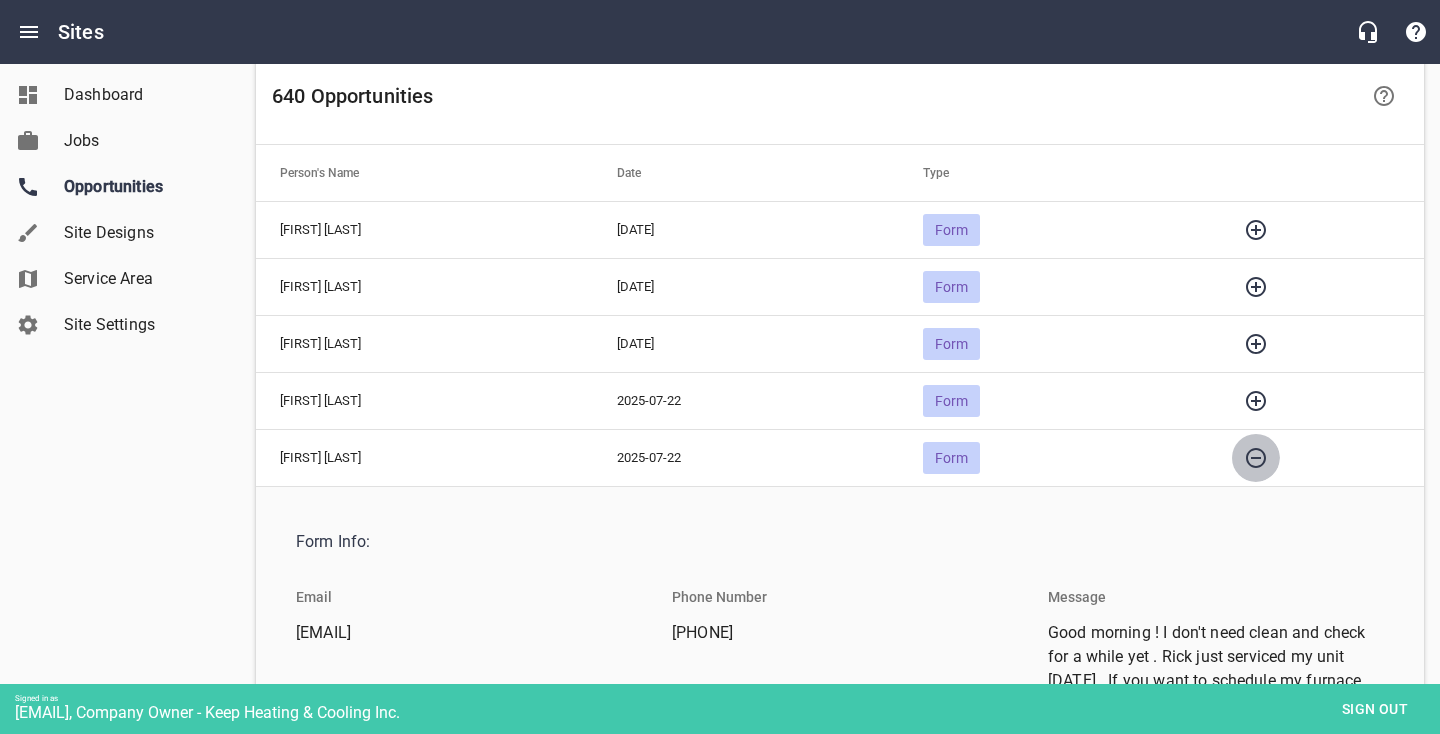 click 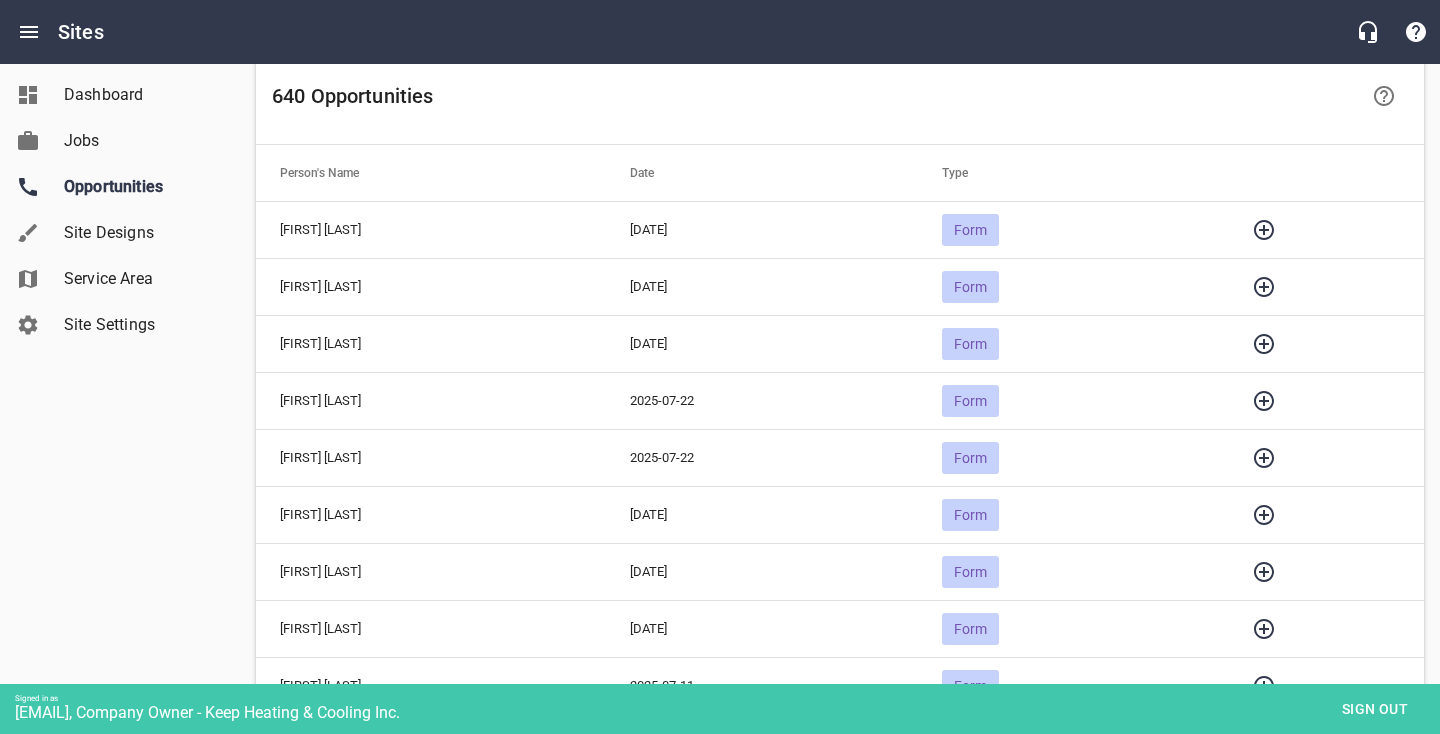 click 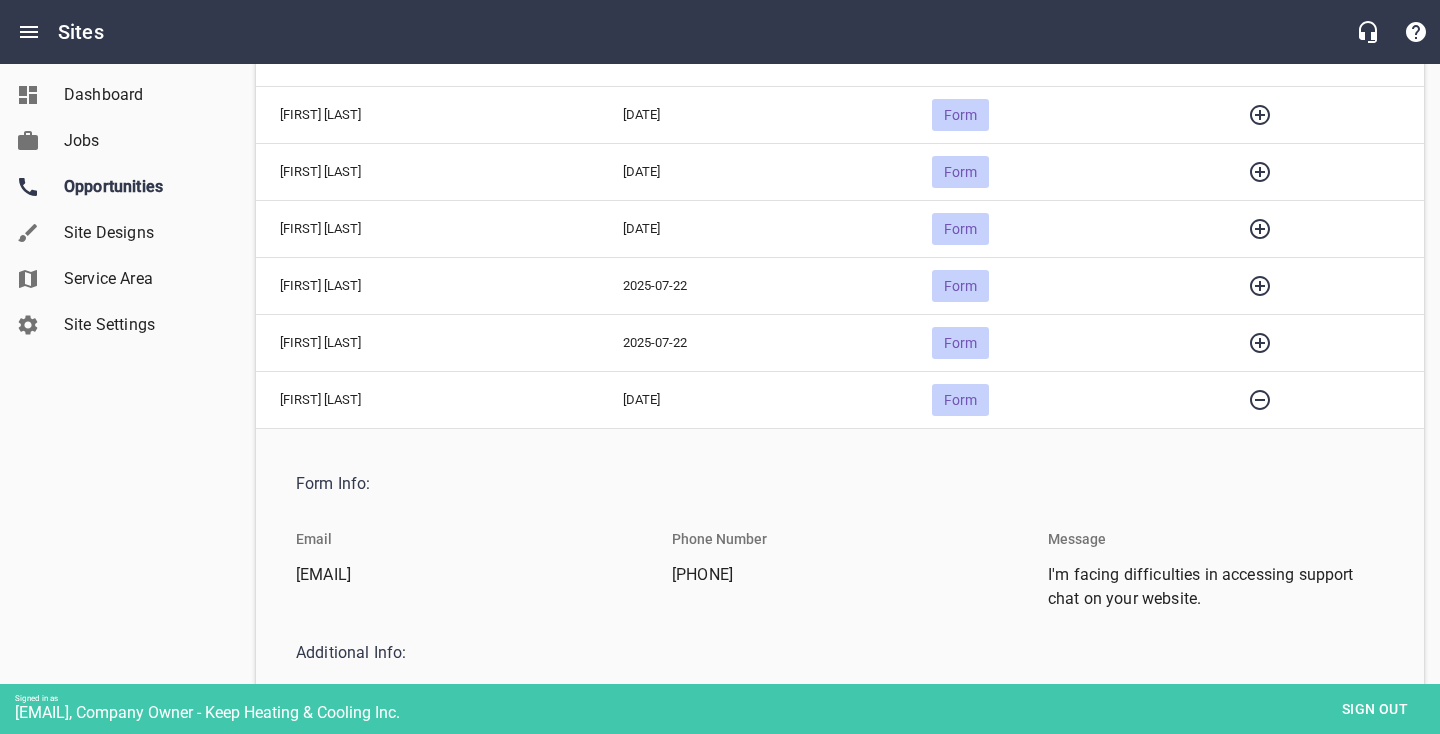 scroll, scrollTop: 280, scrollLeft: 0, axis: vertical 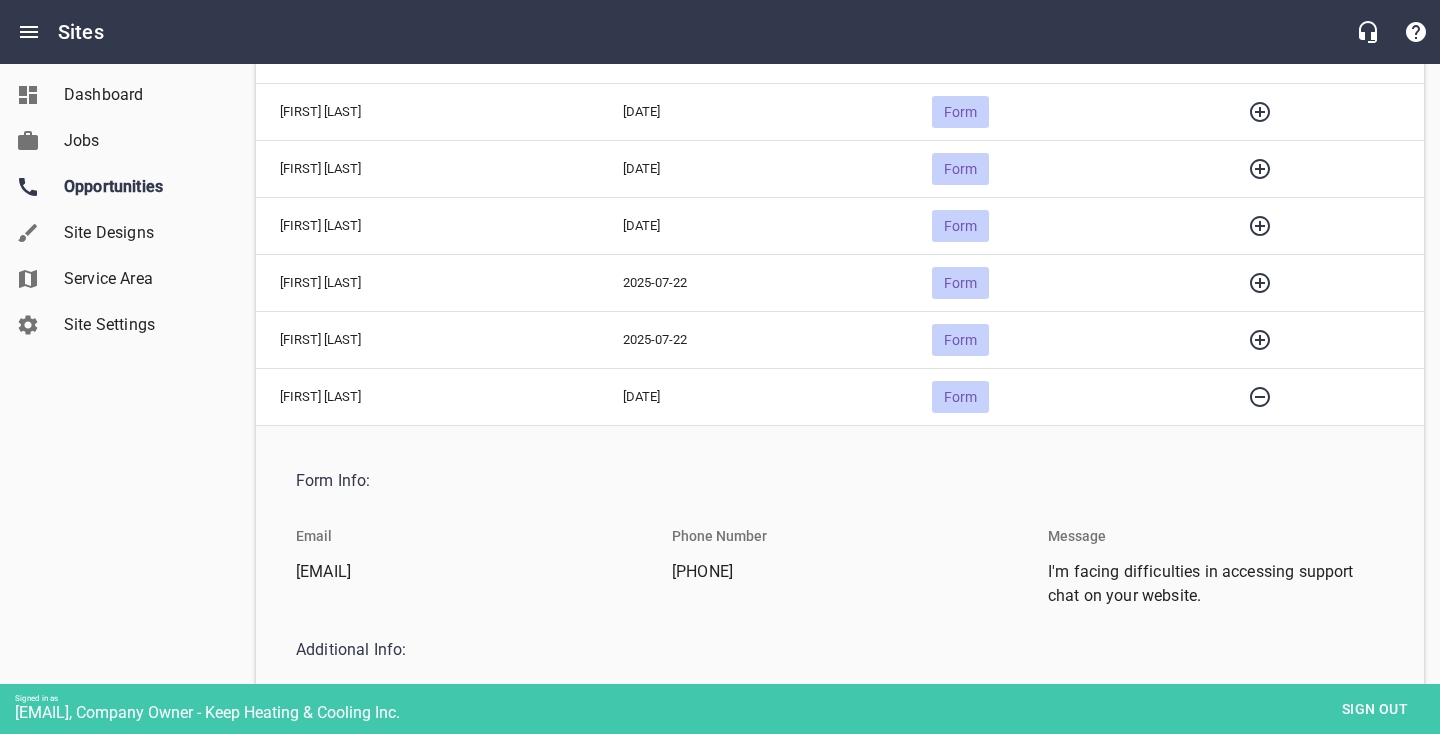 click 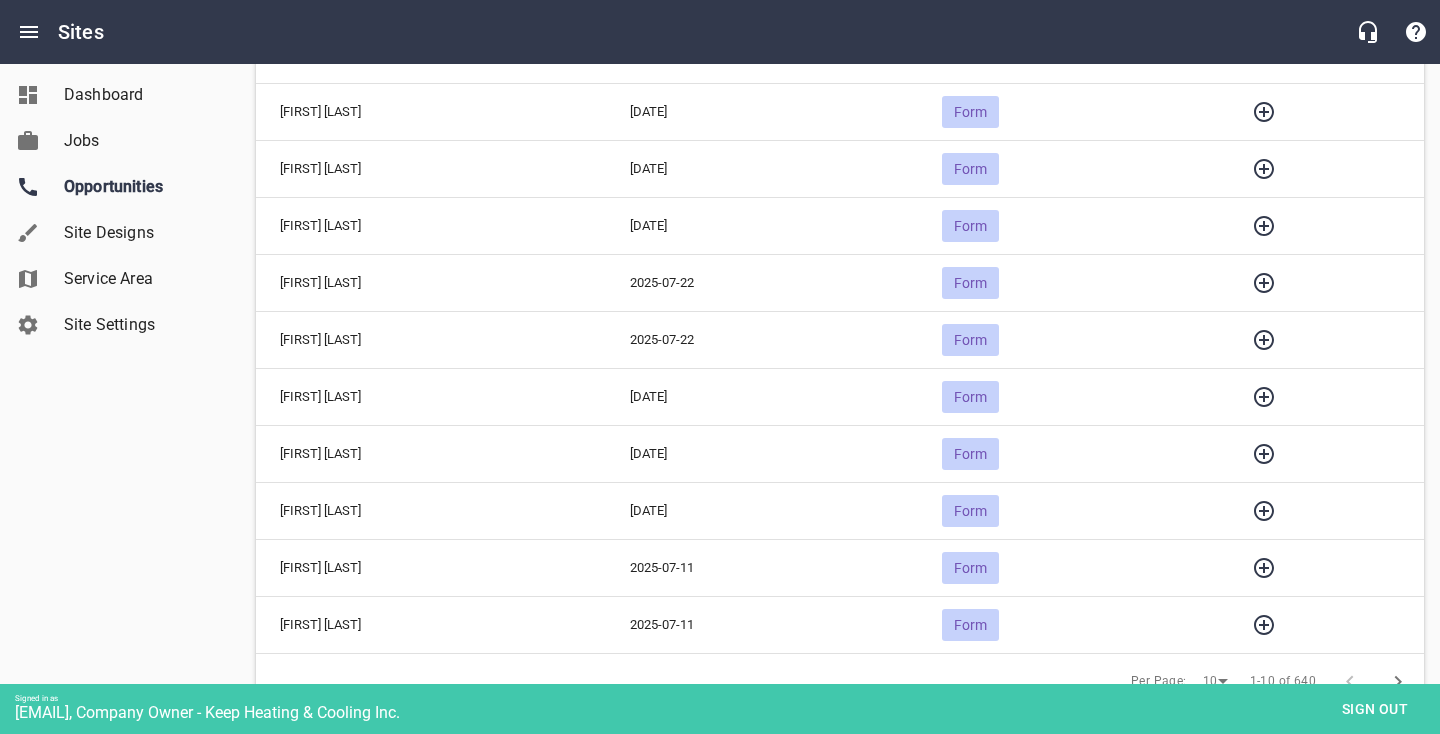 click 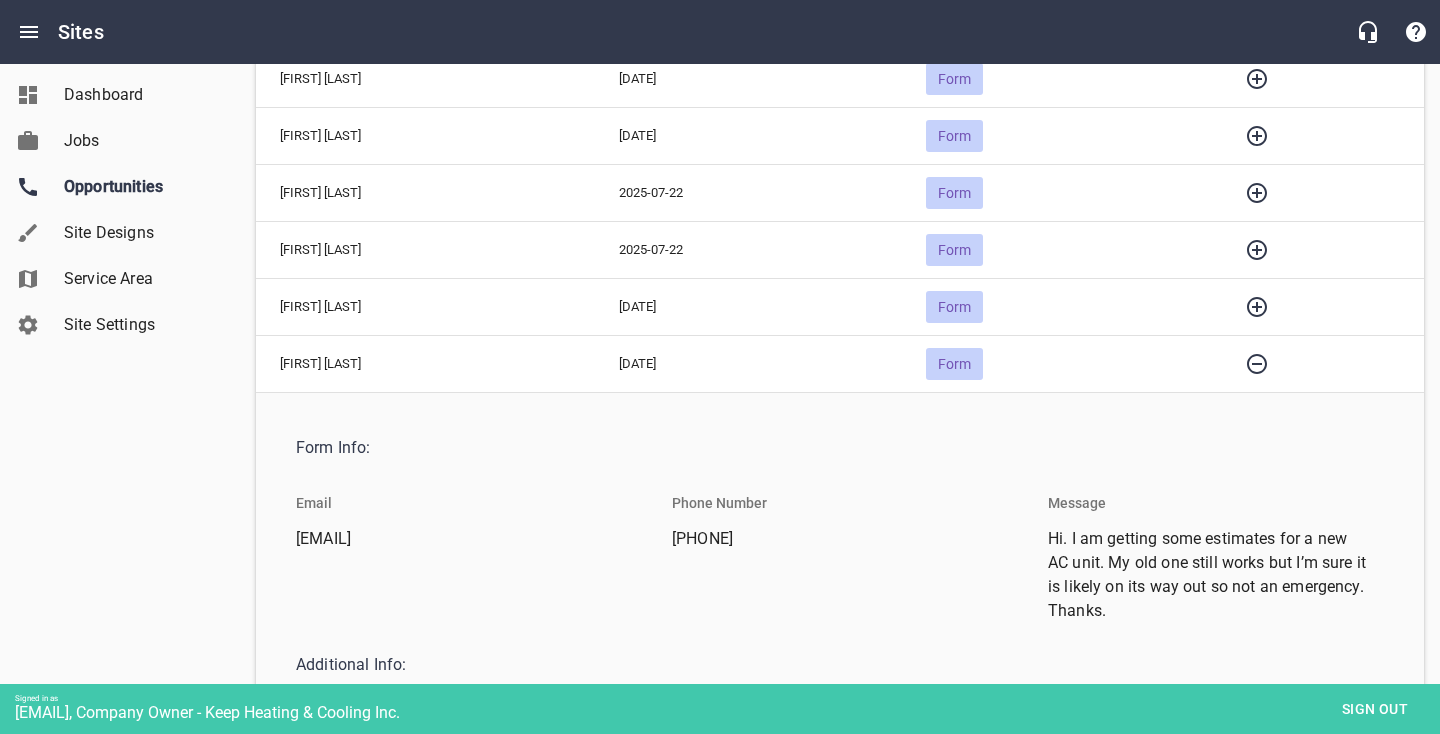 scroll, scrollTop: 371, scrollLeft: 0, axis: vertical 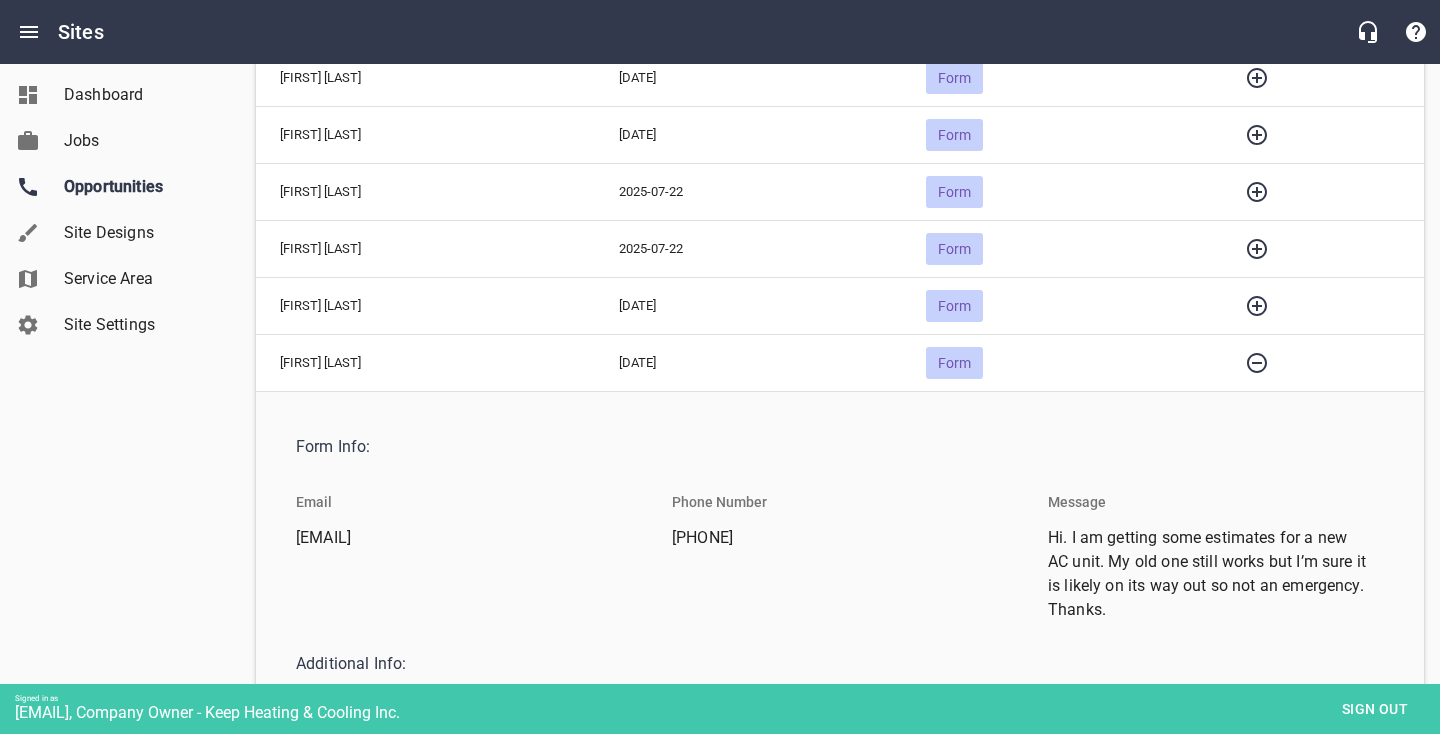 click 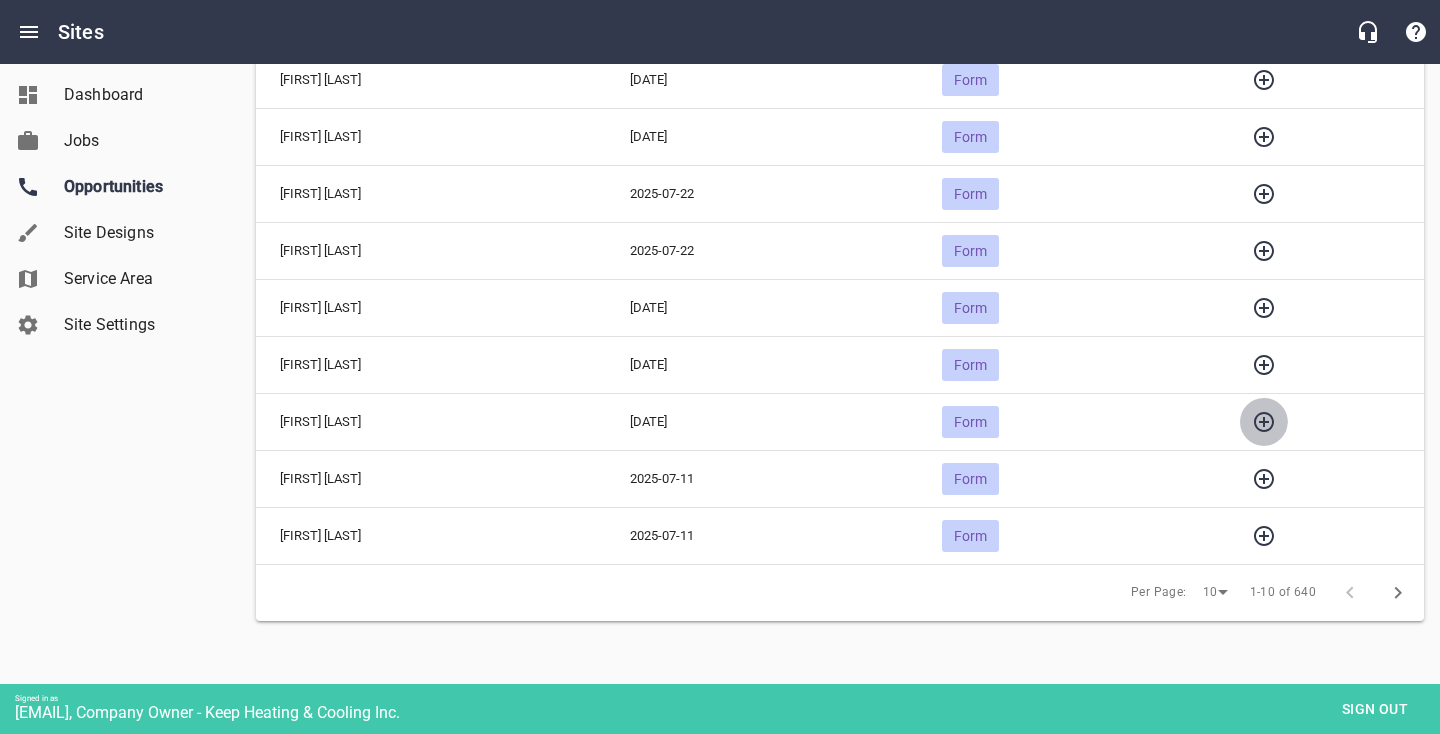 click 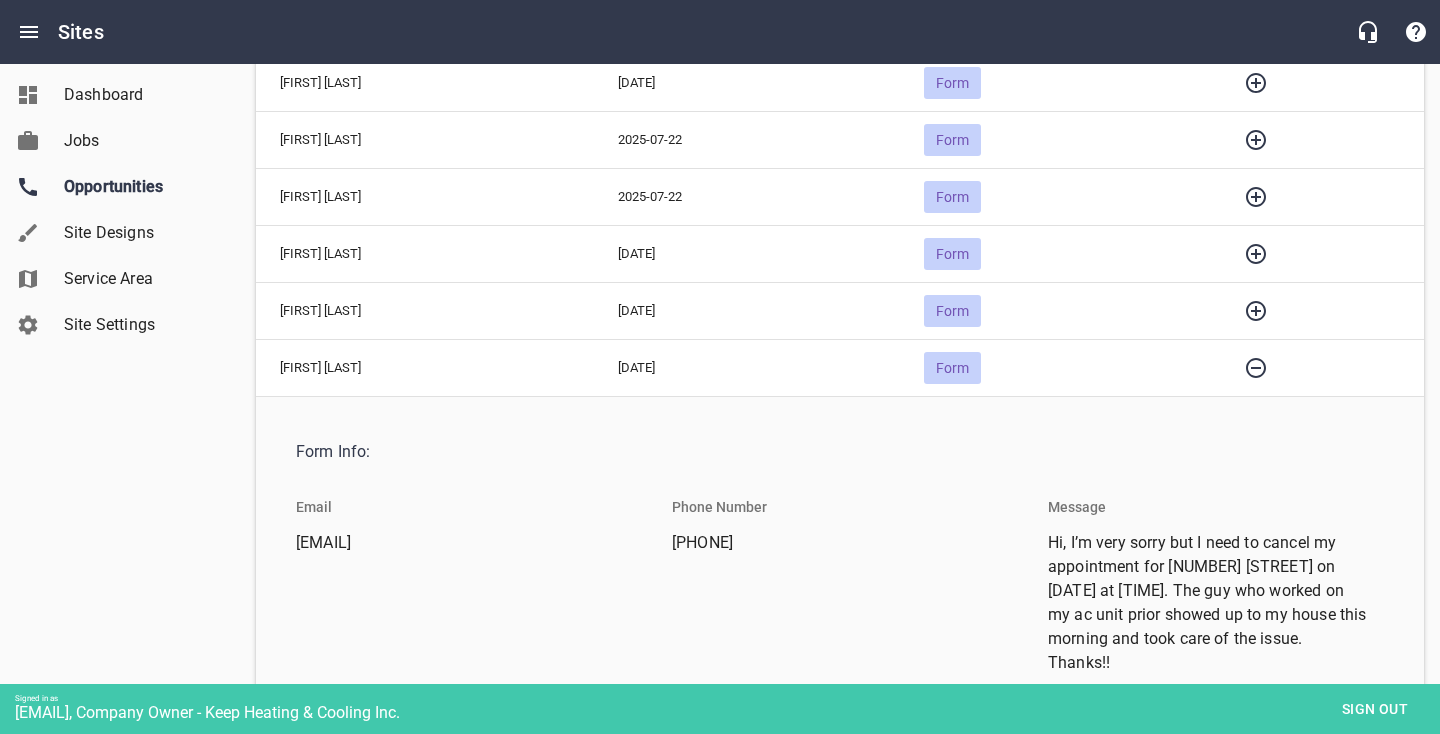 scroll, scrollTop: 429, scrollLeft: 0, axis: vertical 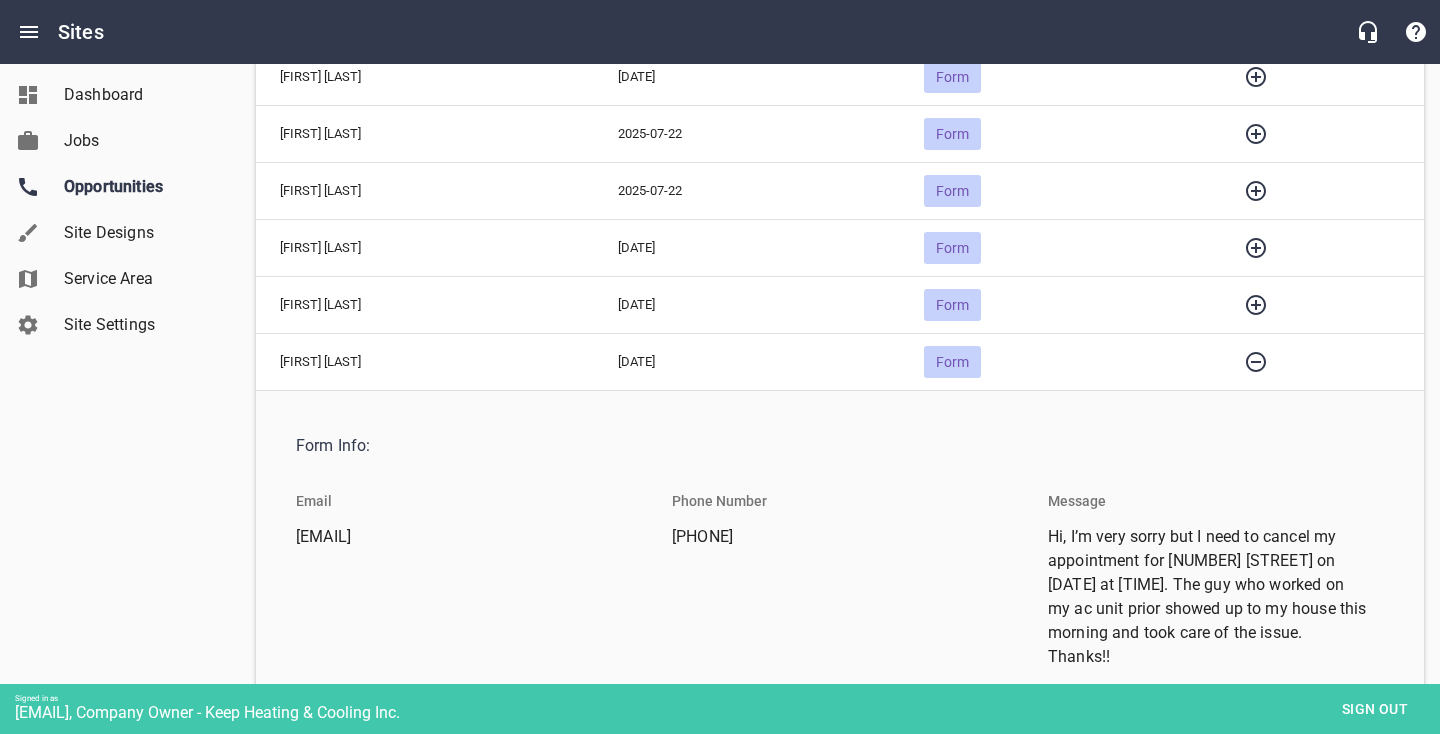 click 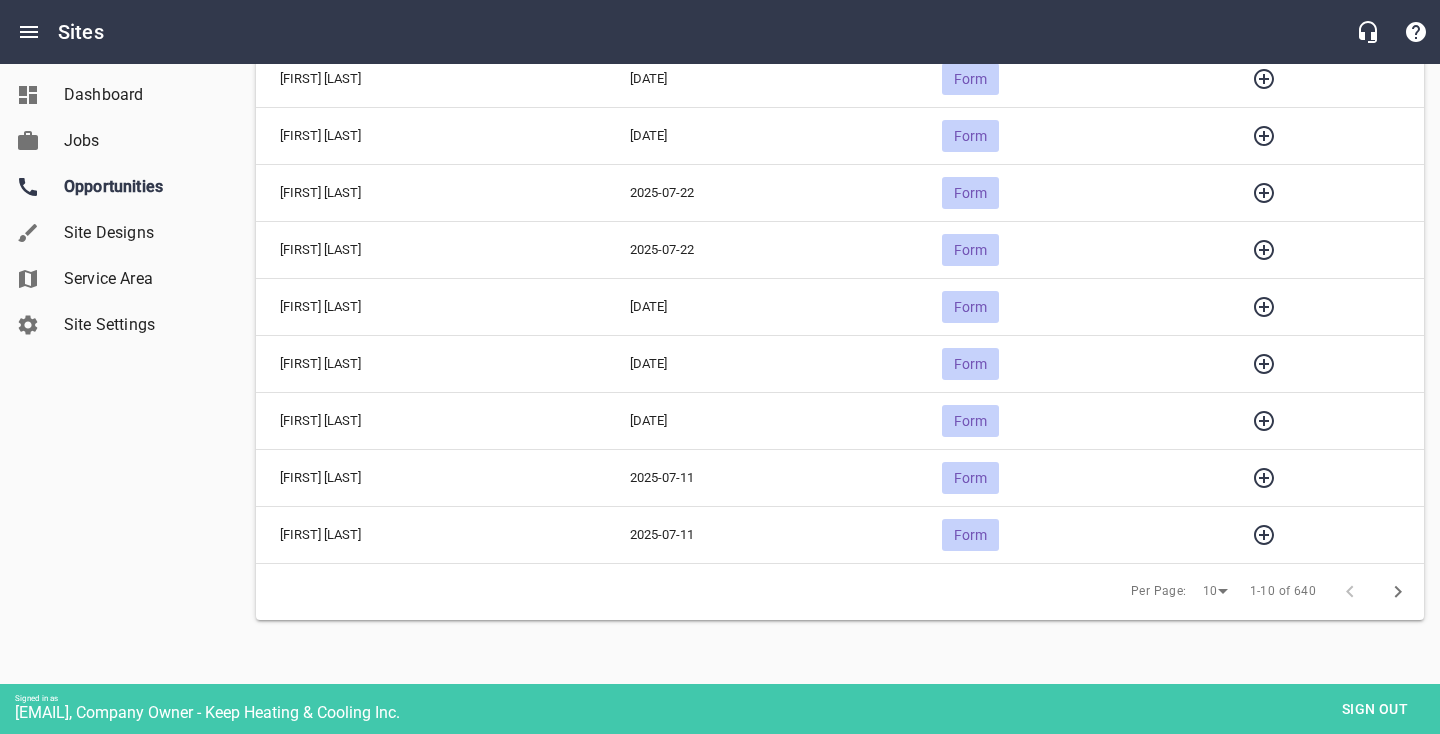 scroll, scrollTop: 369, scrollLeft: 0, axis: vertical 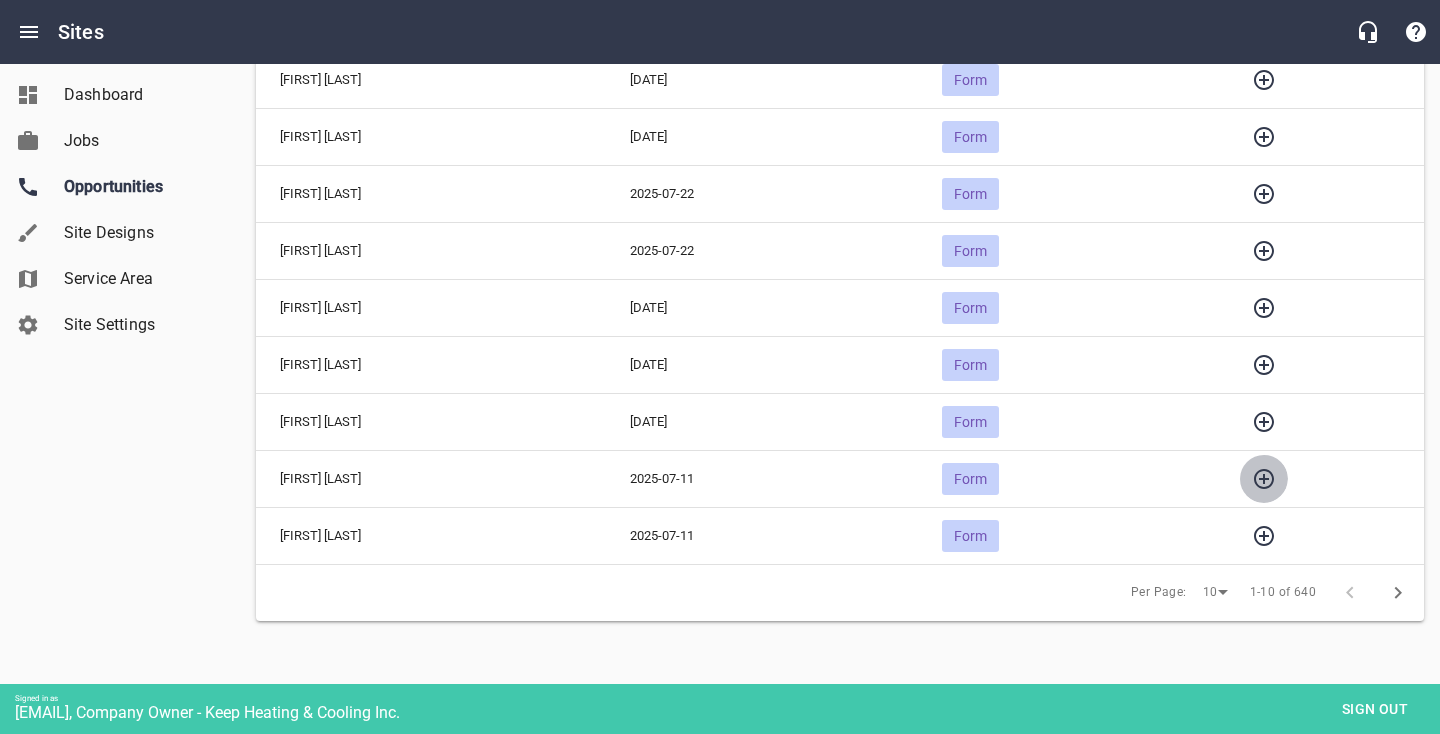 click 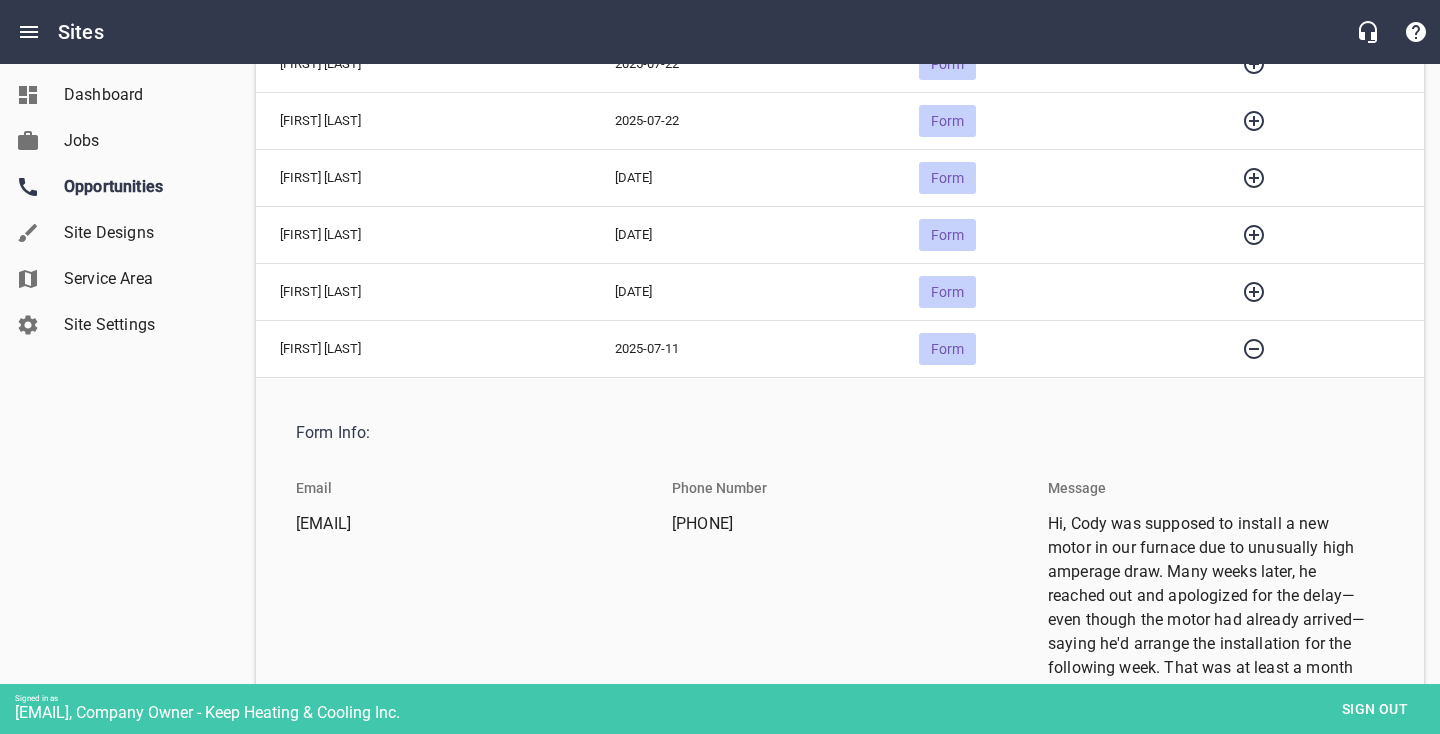 scroll, scrollTop: 495, scrollLeft: 0, axis: vertical 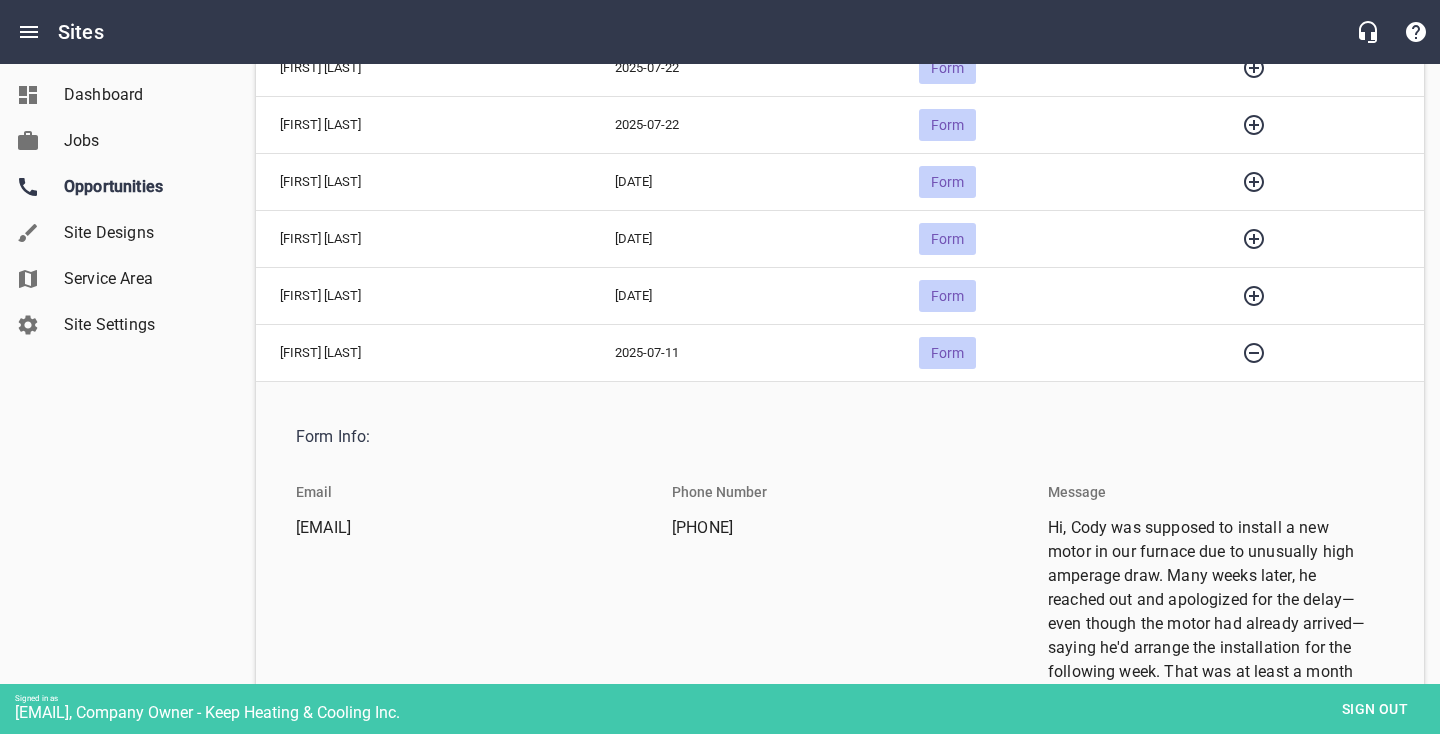 click 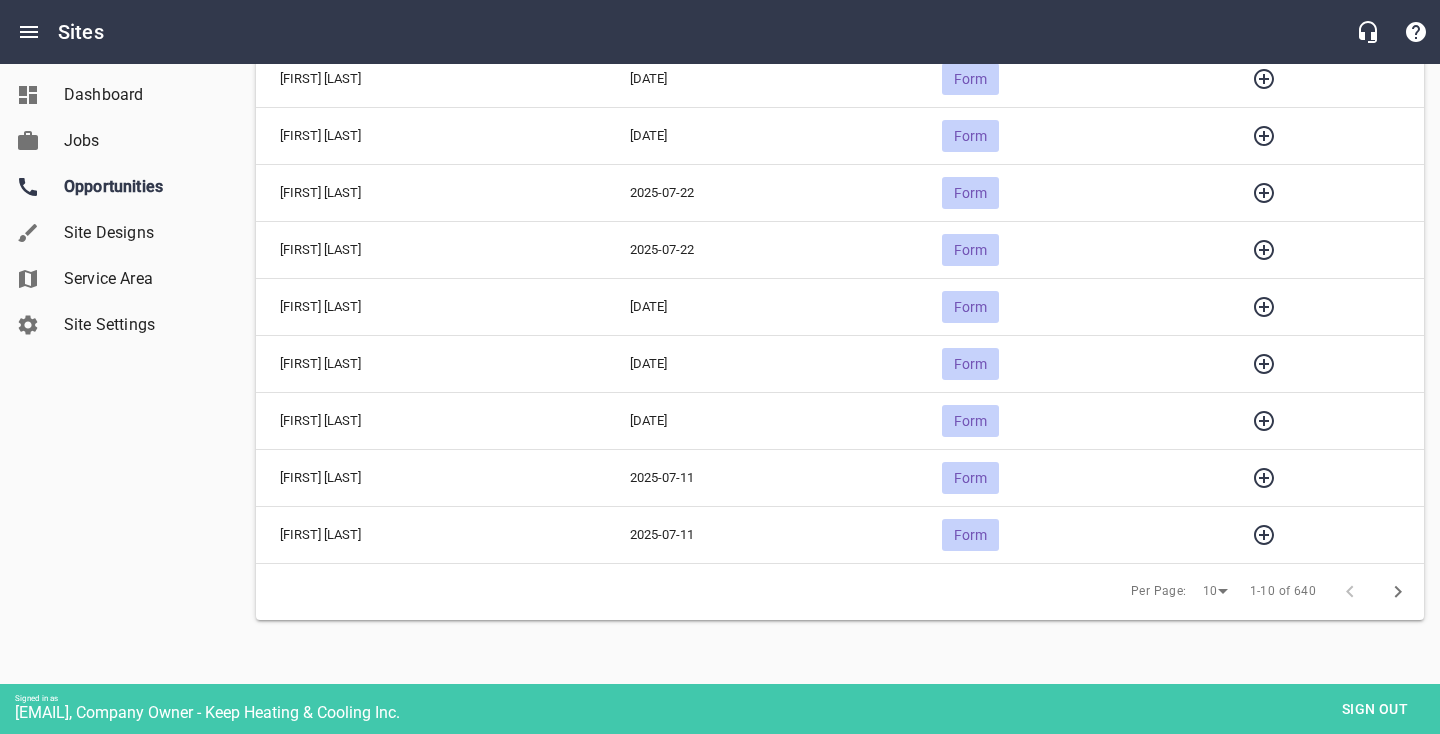 scroll, scrollTop: 369, scrollLeft: 0, axis: vertical 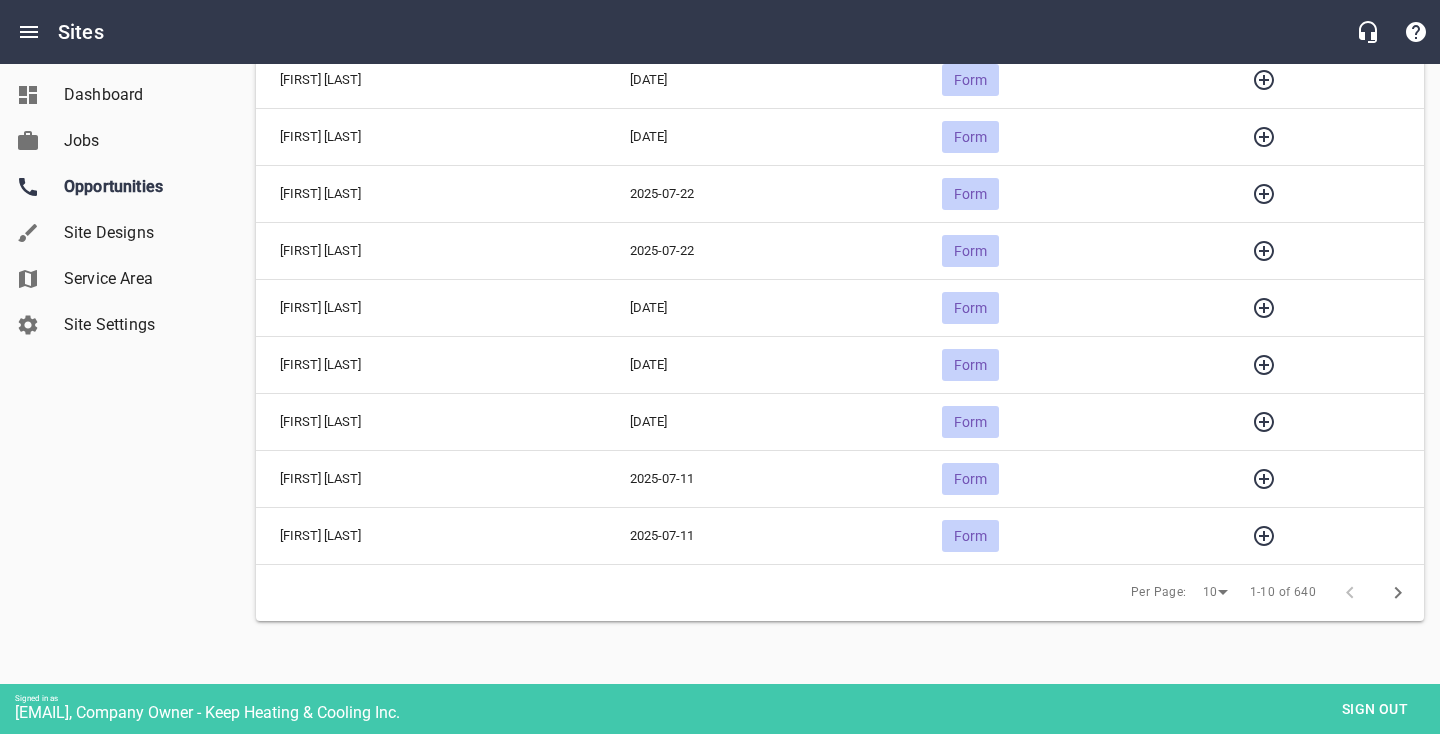 click 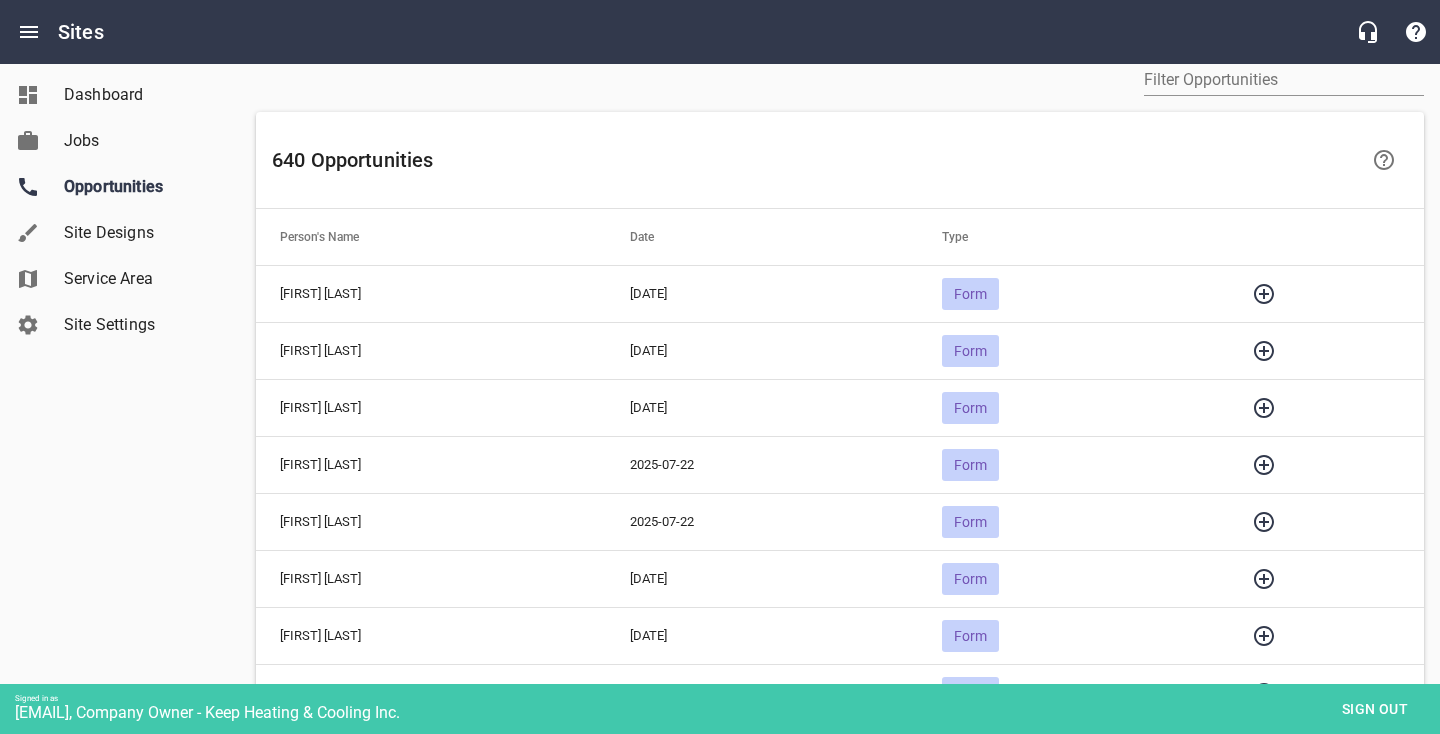 scroll, scrollTop: 0, scrollLeft: 0, axis: both 